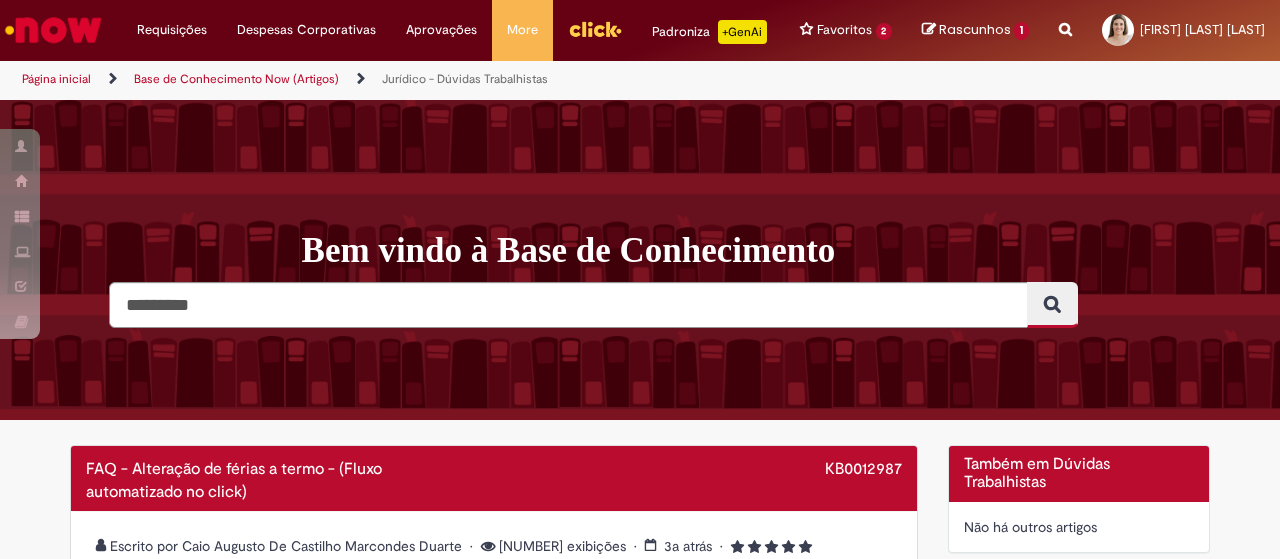 scroll, scrollTop: 0, scrollLeft: 0, axis: both 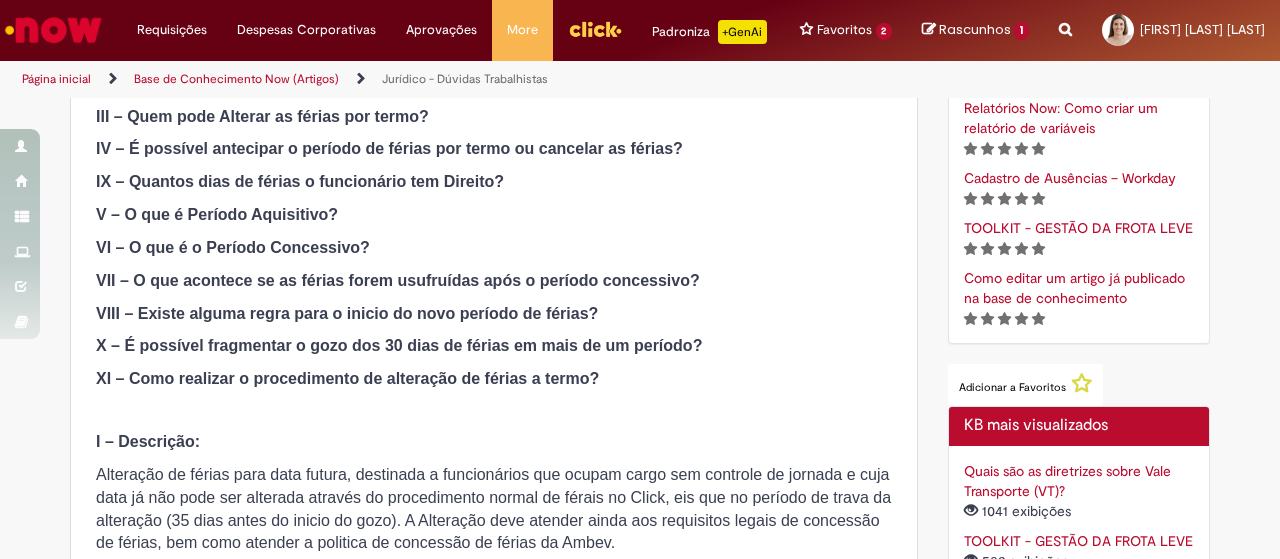 click on "X – É possível fragmentar o gozo dos 30 dias de férias em mais de um período?" at bounding box center (399, 345) 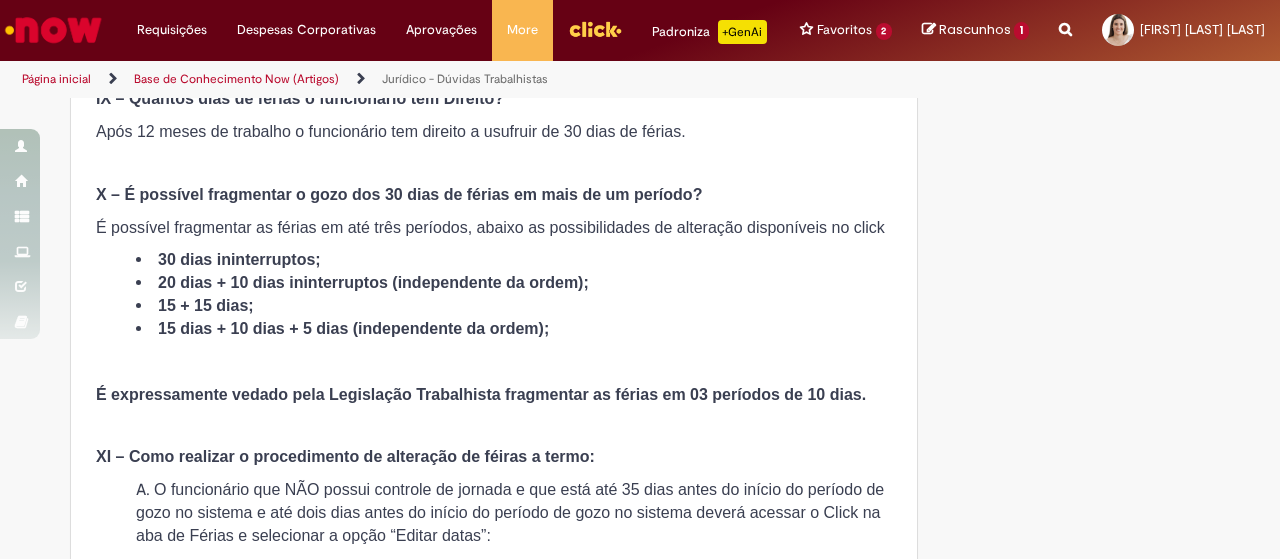 scroll, scrollTop: 3500, scrollLeft: 0, axis: vertical 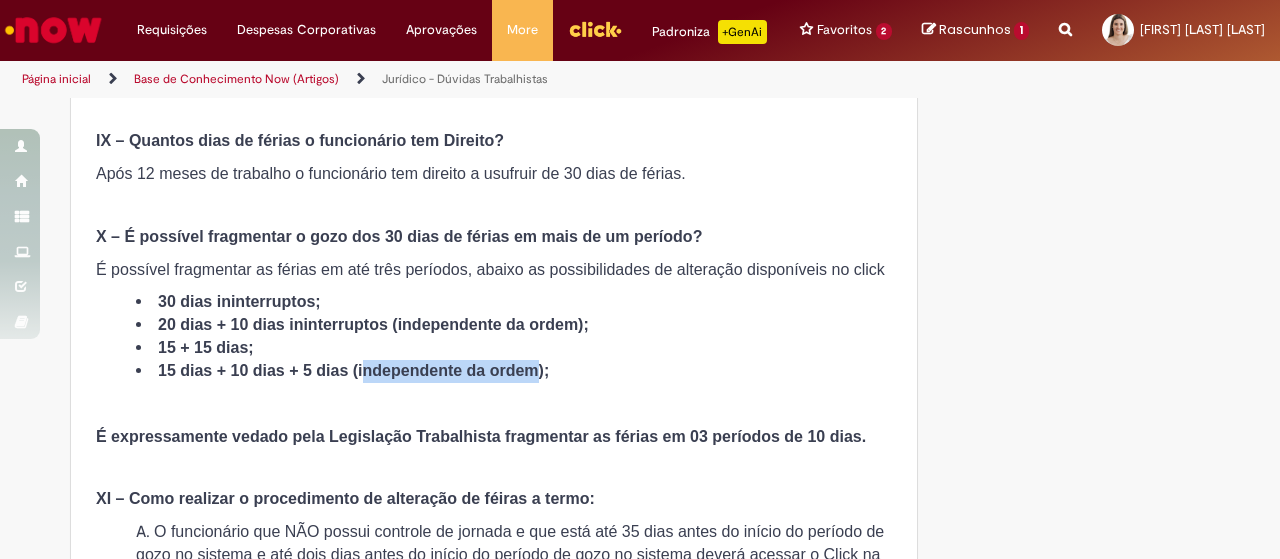 drag, startPoint x: 372, startPoint y: 379, endPoint x: 530, endPoint y: 382, distance: 158.02847 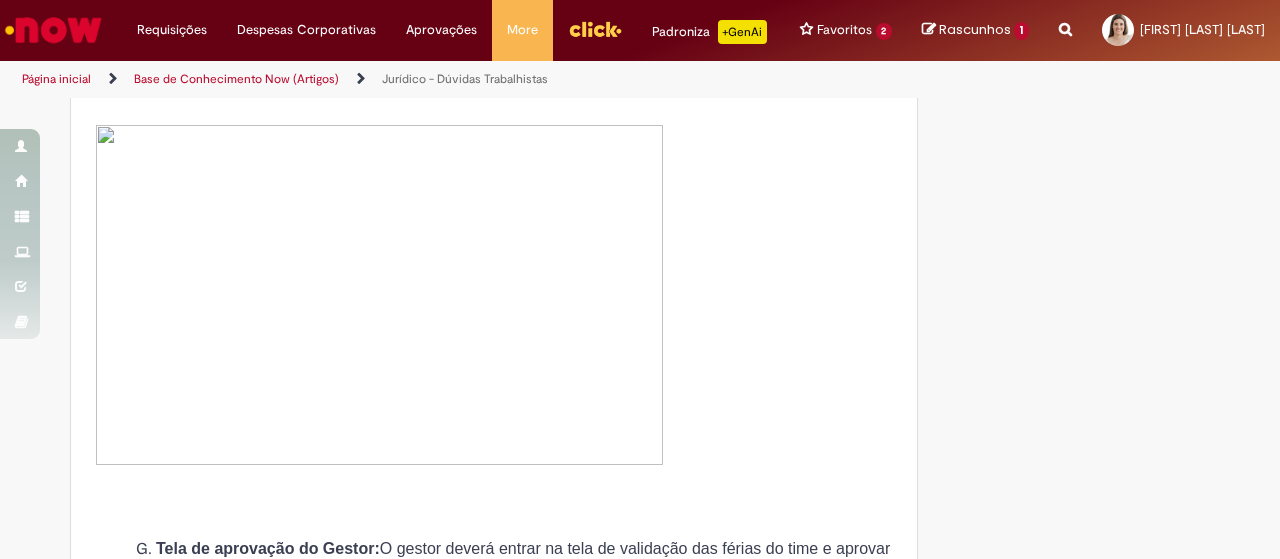 scroll, scrollTop: 6900, scrollLeft: 0, axis: vertical 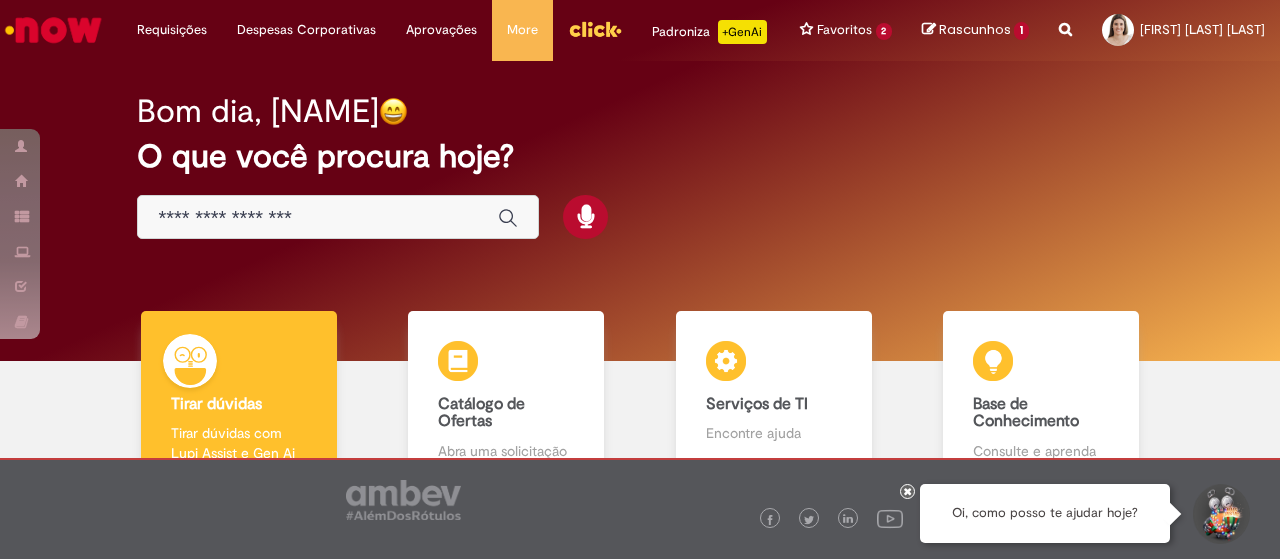 click on "Bom dia, [NAME]" at bounding box center [639, 167] 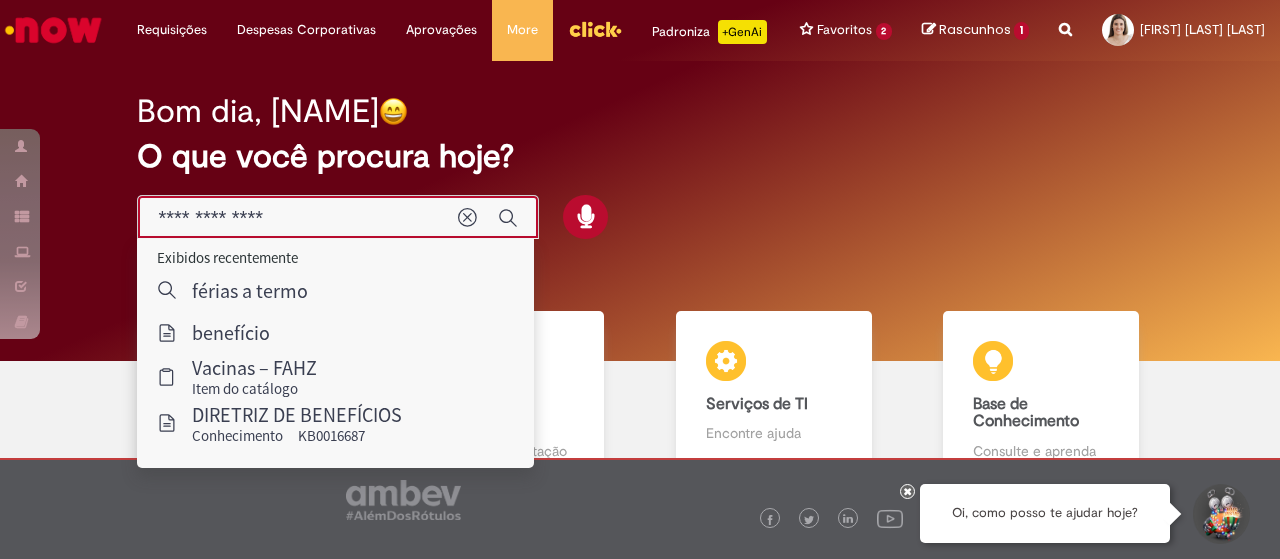 type on "**********" 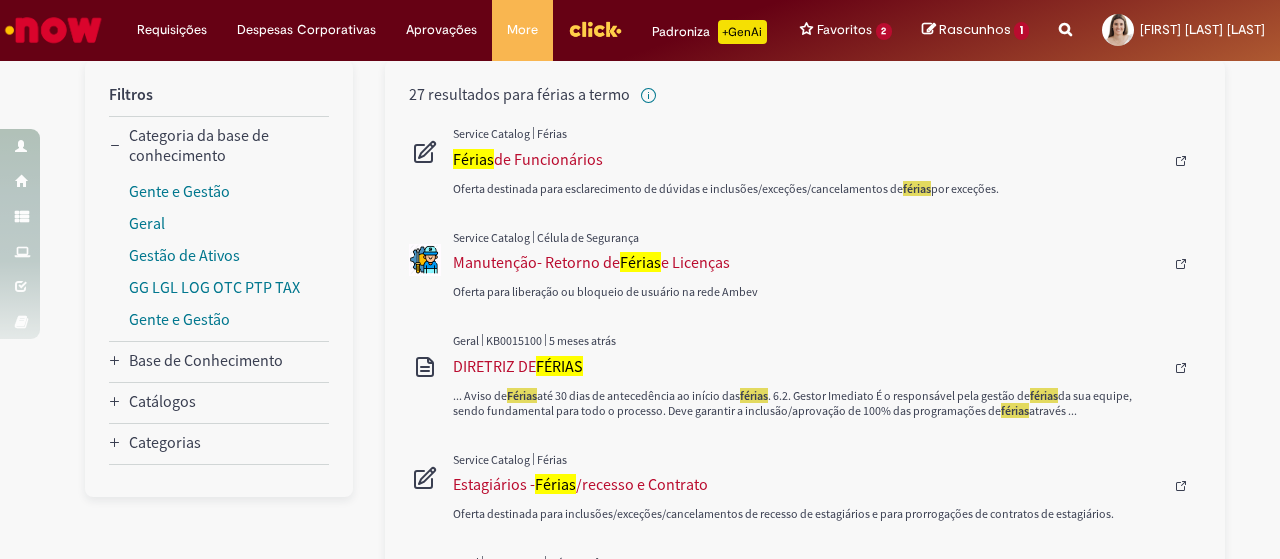 scroll, scrollTop: 0, scrollLeft: 0, axis: both 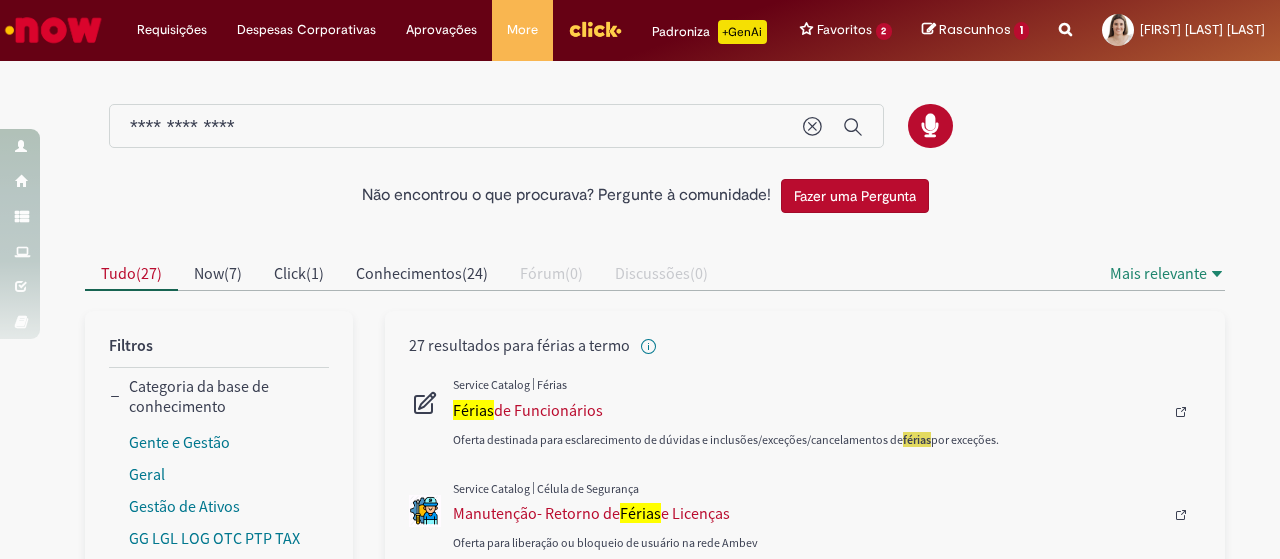 click on "**********" at bounding box center (456, 127) 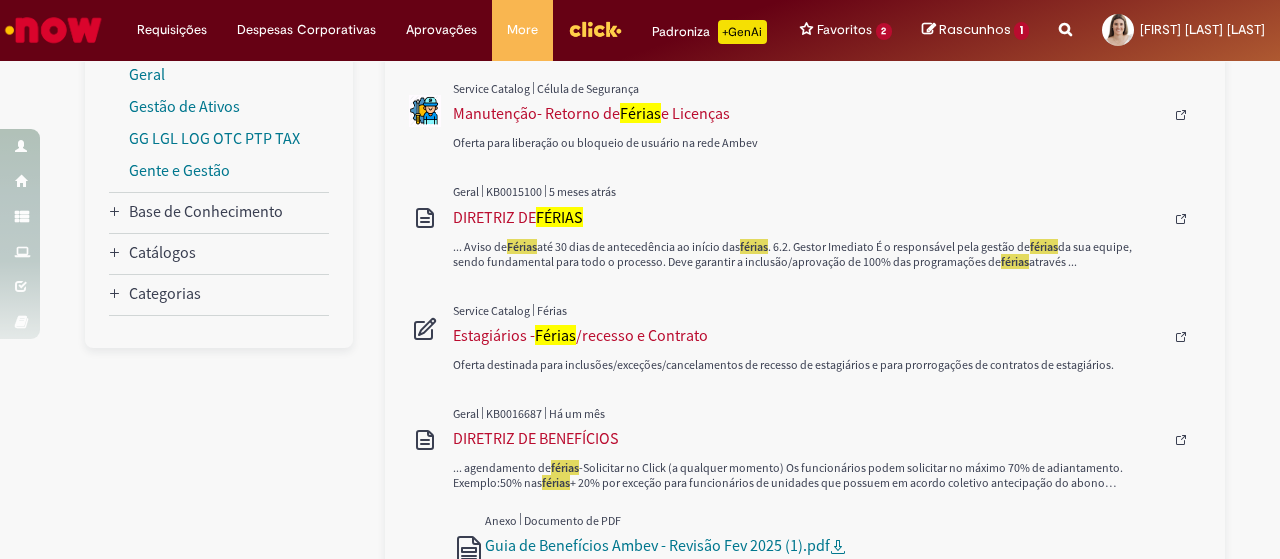 scroll, scrollTop: 0, scrollLeft: 0, axis: both 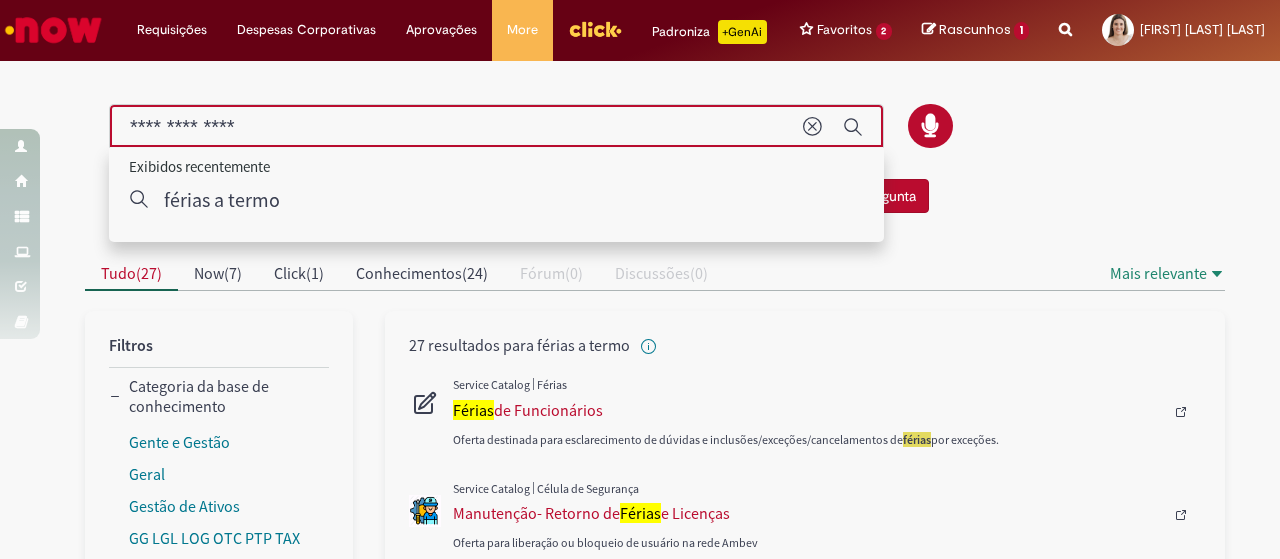 click on "**********" at bounding box center [456, 127] 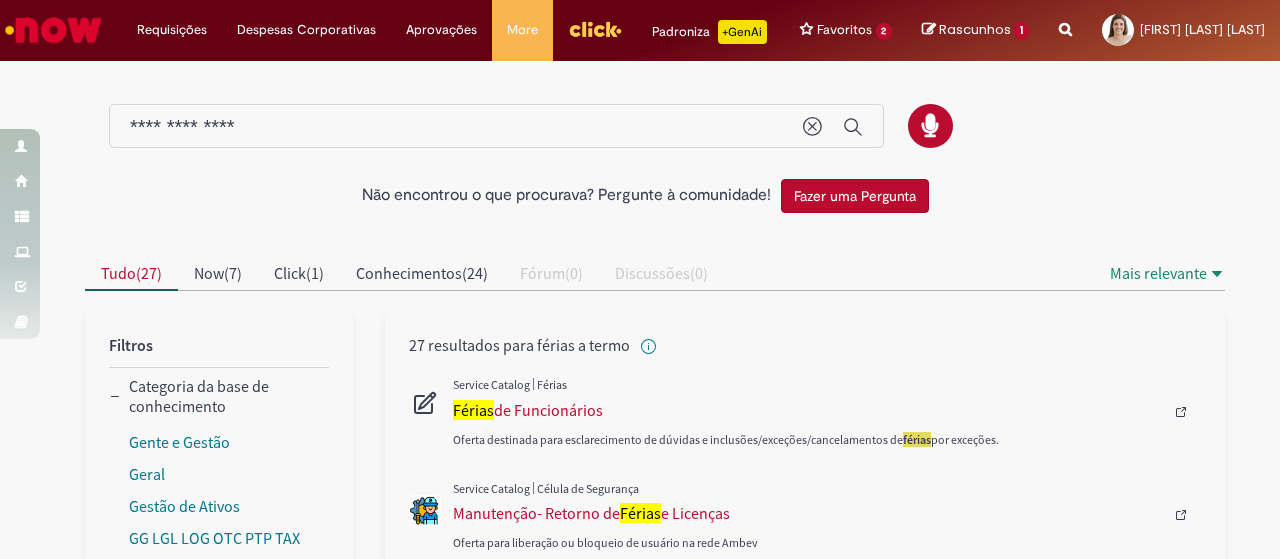 click on "Tudo  ( 27 ) Now  ( 7 ) Click  ( 1 ) Conhecimentos  ( 24 ) Fórum  ( 0 ) Discussões  ( 0 )" at bounding box center [597, 274] 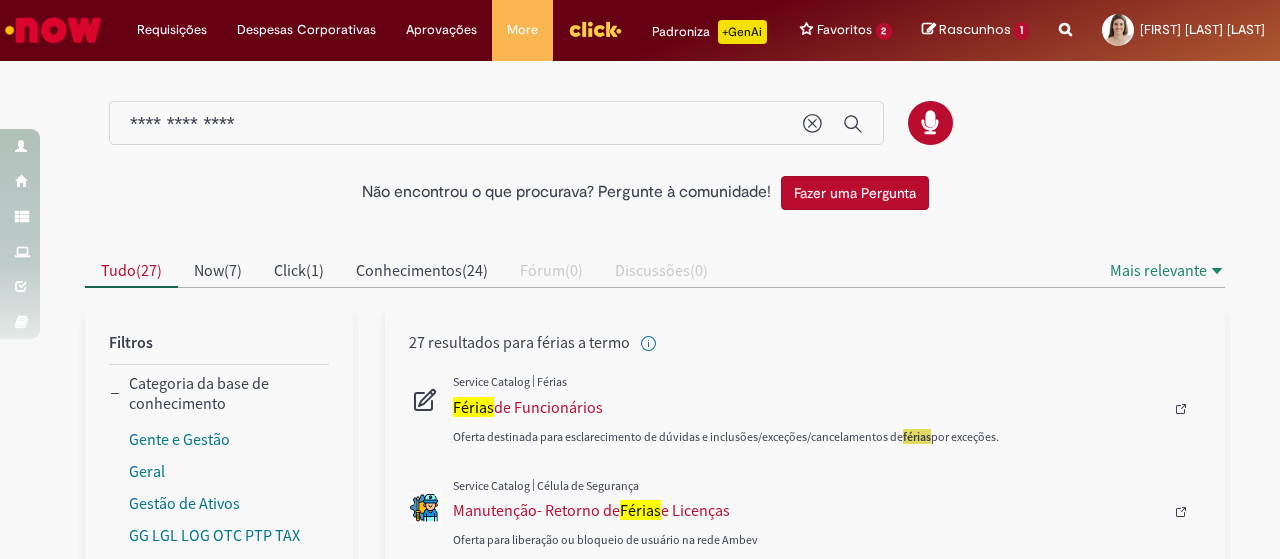 scroll, scrollTop: 0, scrollLeft: 0, axis: both 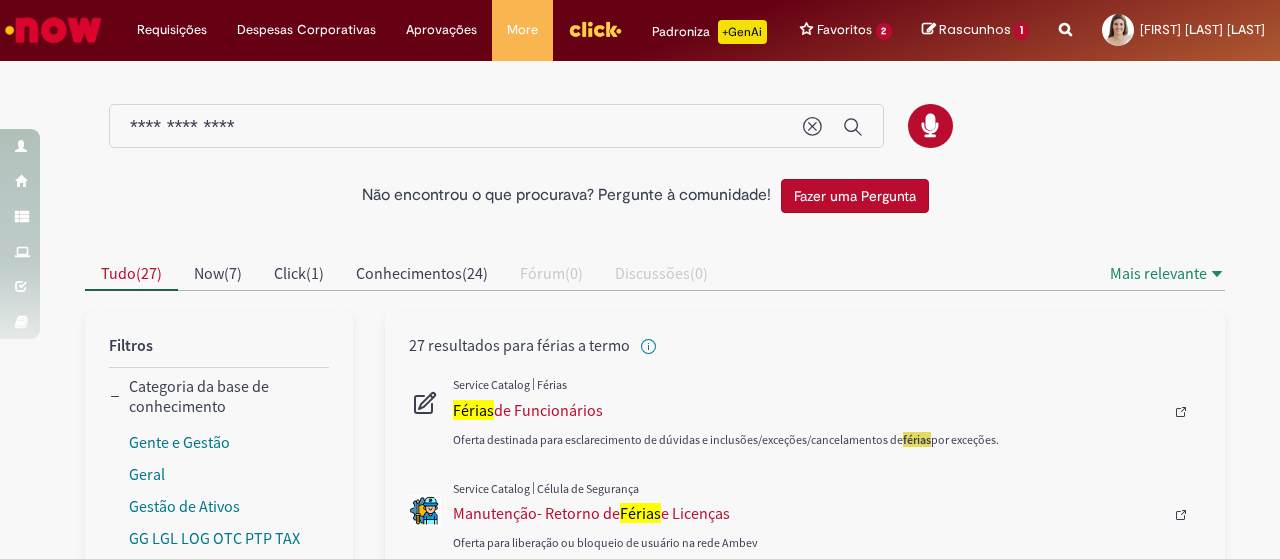 click on "**********" at bounding box center [456, 127] 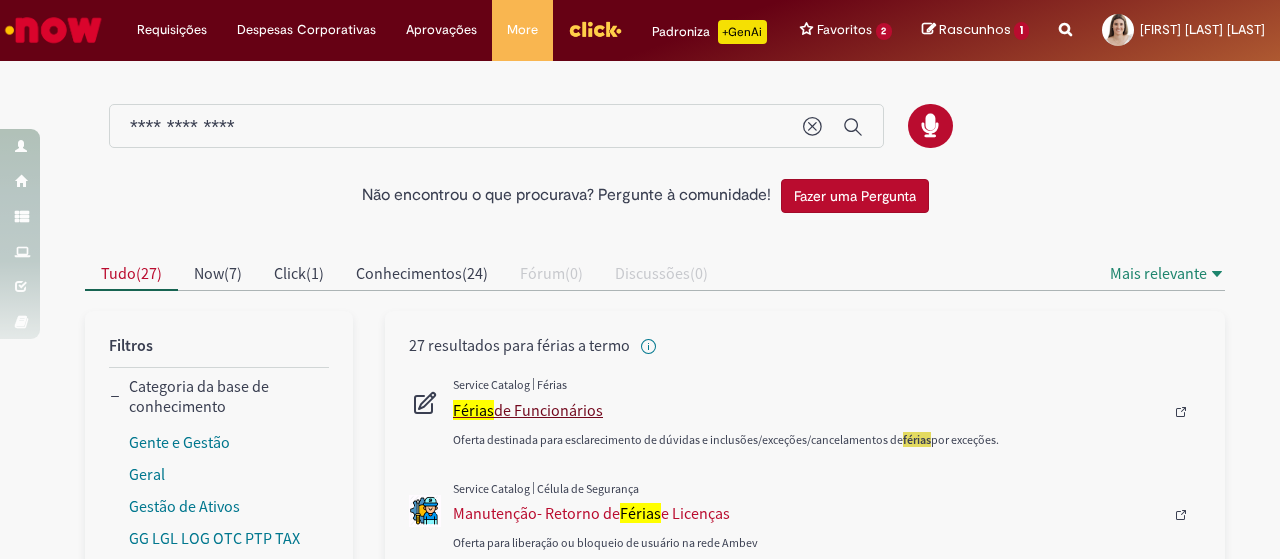 click on "Férias  de Funcionários" at bounding box center [808, 410] 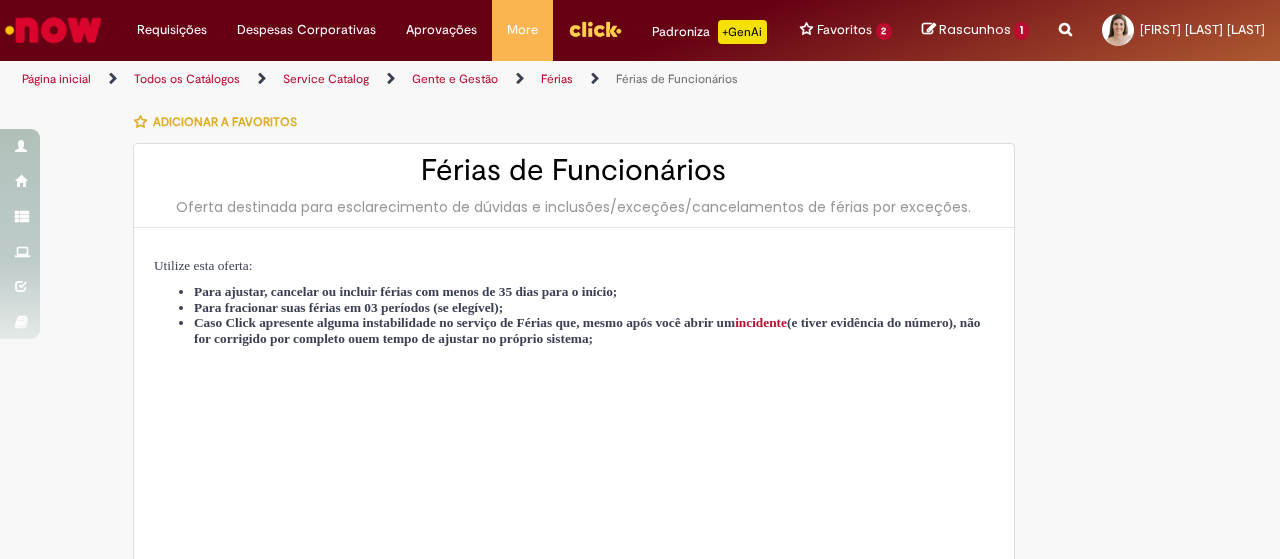 type on "********" 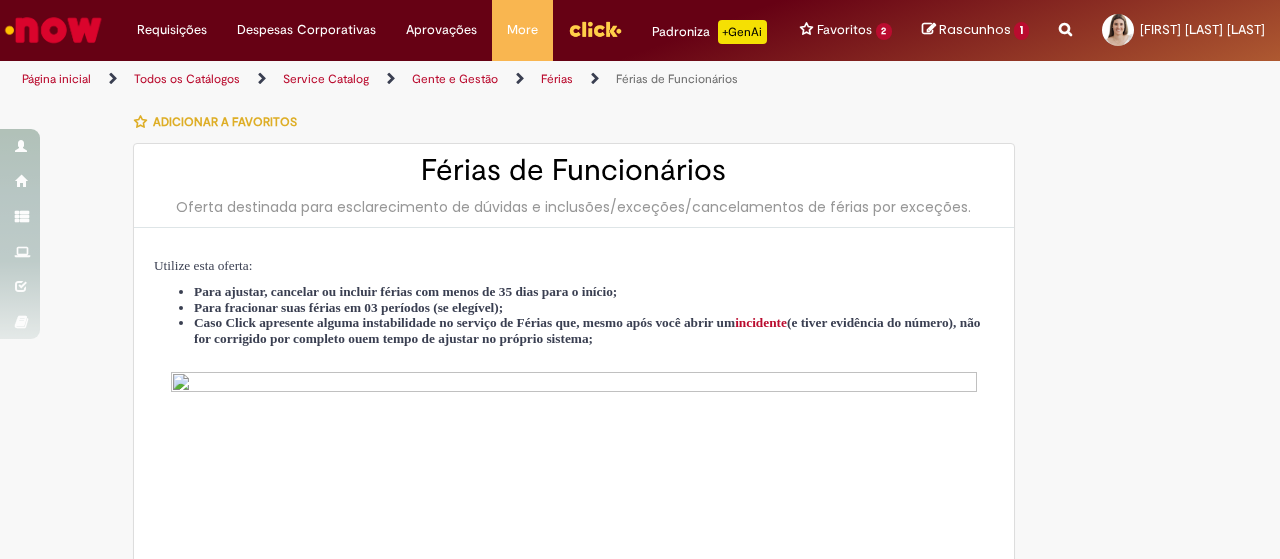 type on "**********" 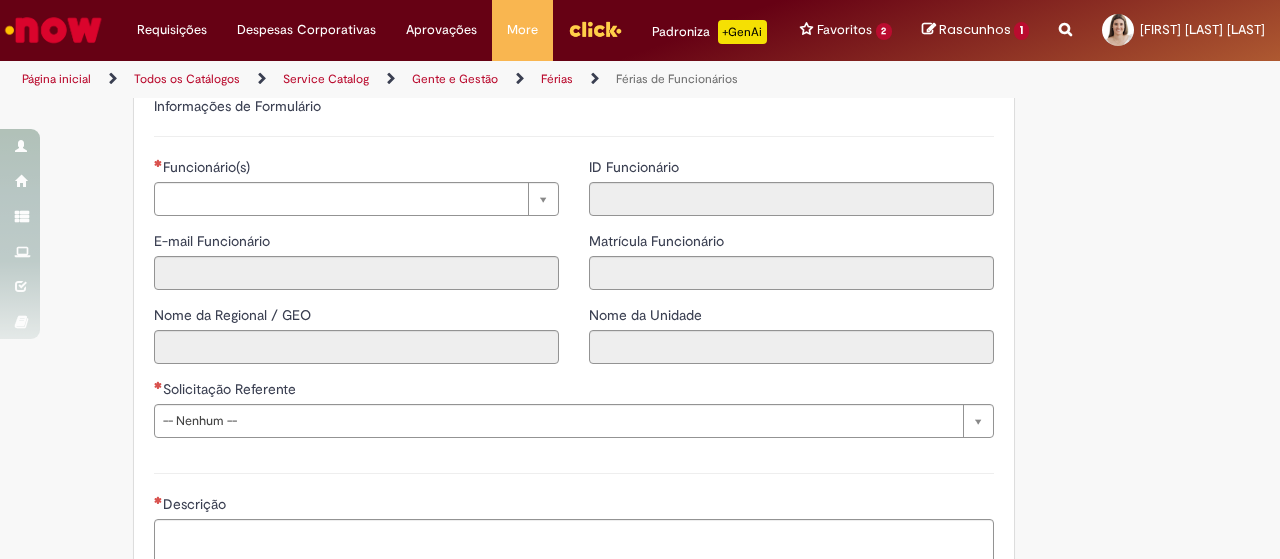 scroll, scrollTop: 1500, scrollLeft: 0, axis: vertical 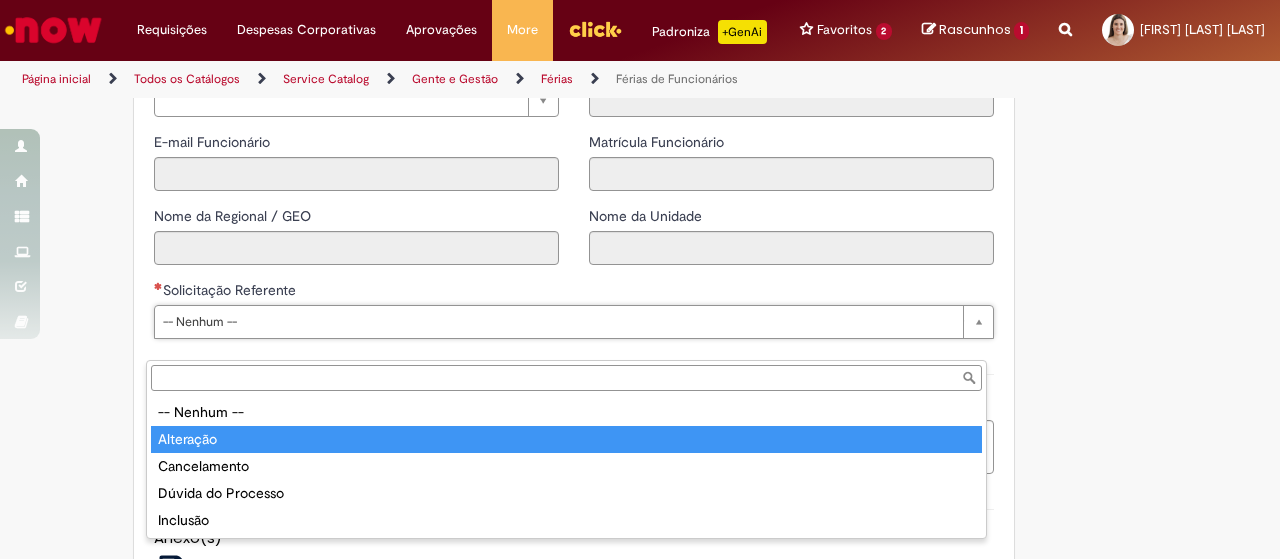 type on "*********" 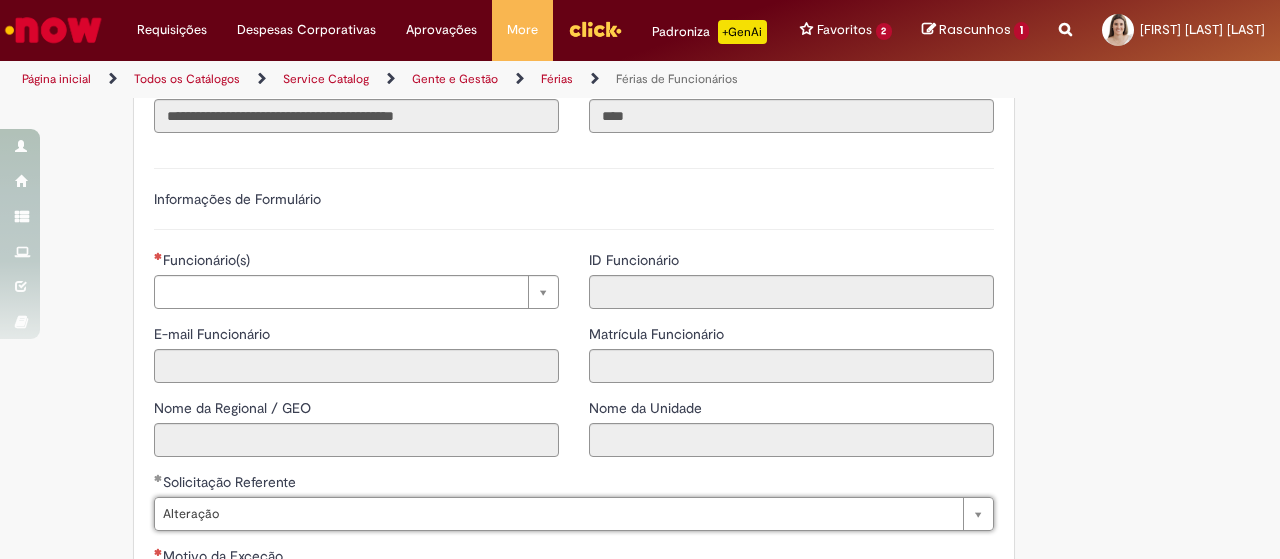 scroll, scrollTop: 1300, scrollLeft: 0, axis: vertical 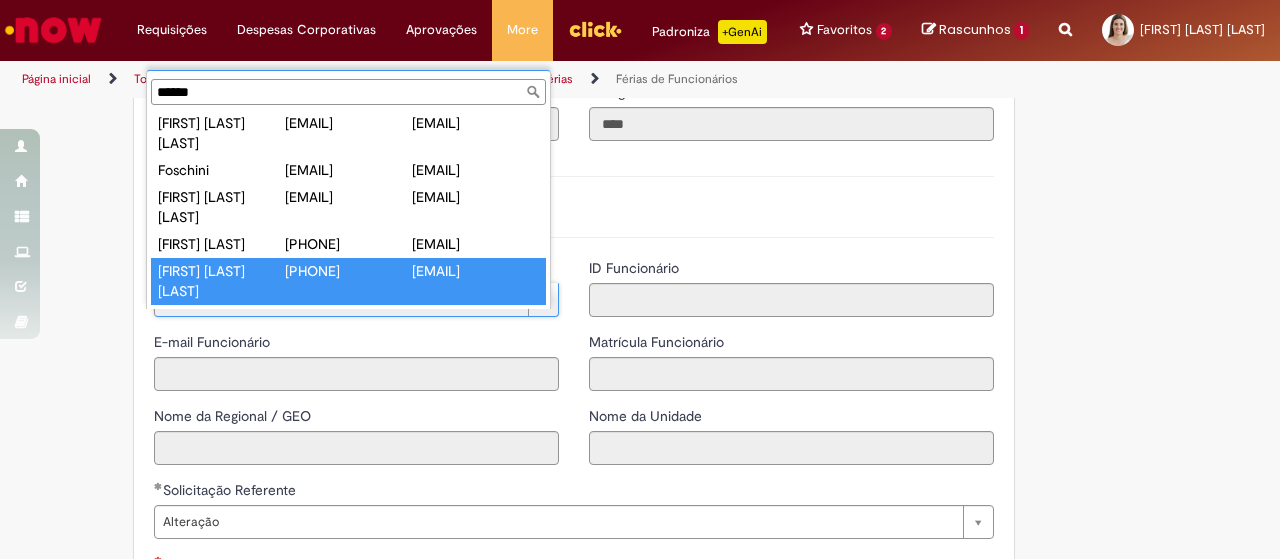 type on "******" 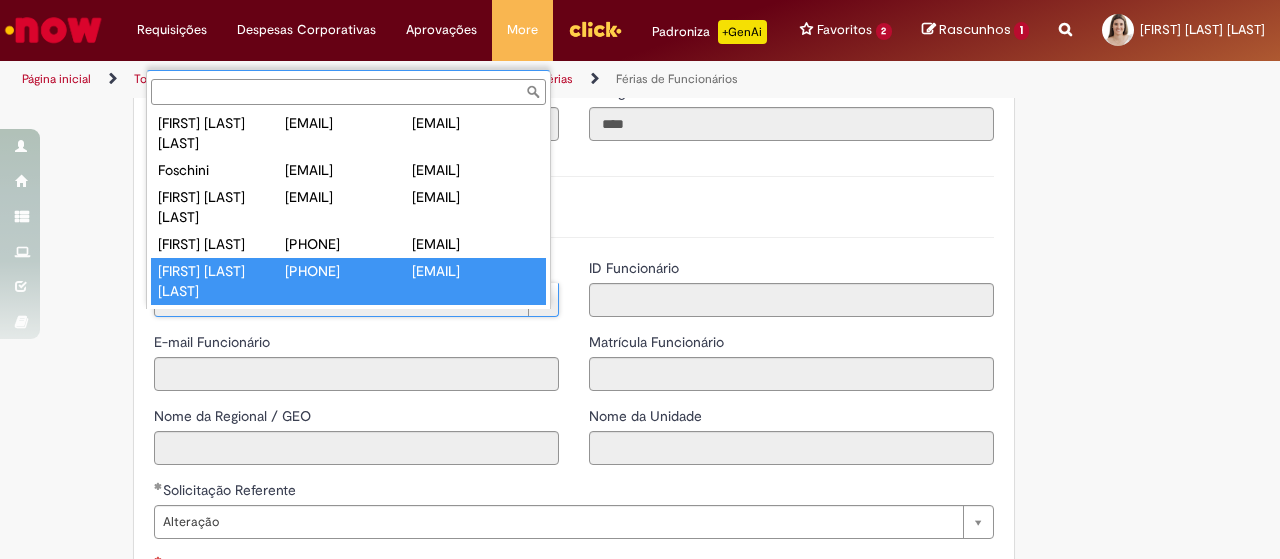 type on "**********" 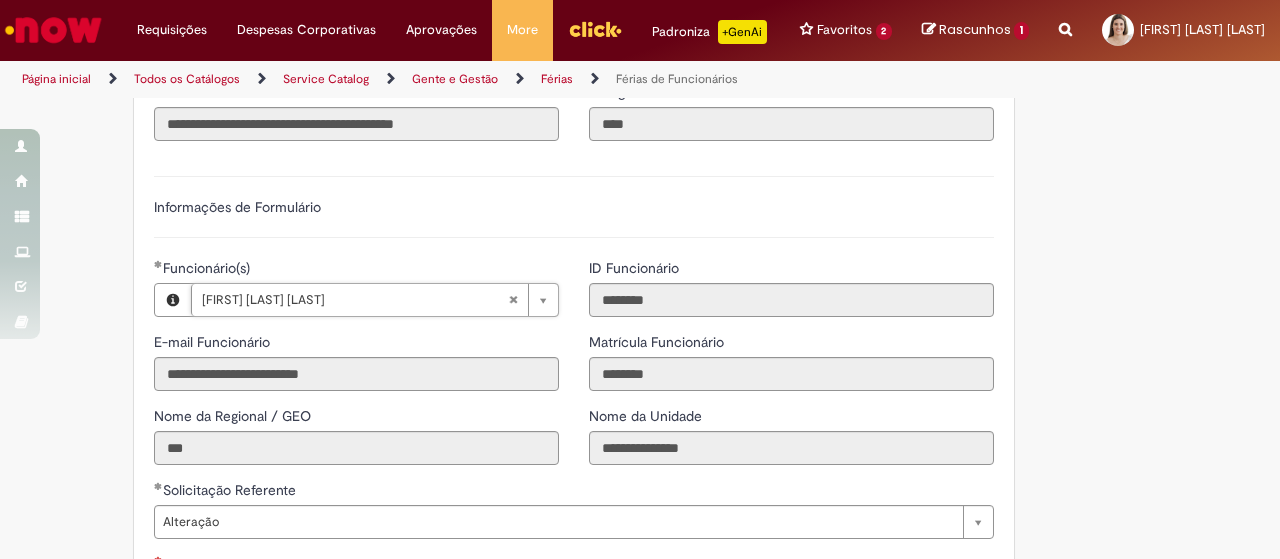 click on "Informações de Formulário" at bounding box center [574, 217] 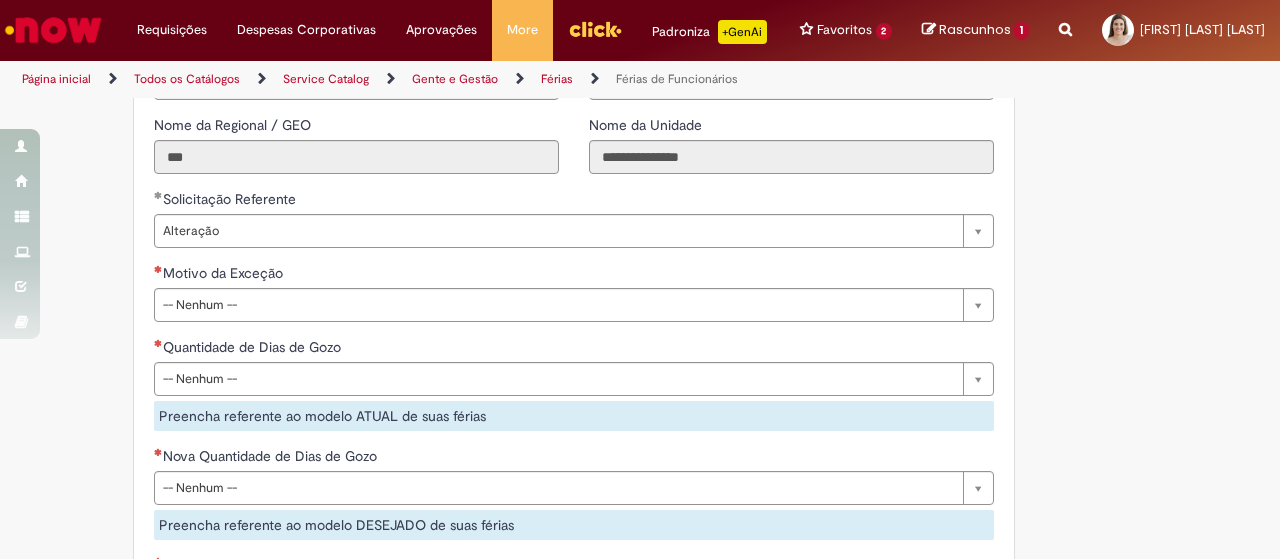 scroll, scrollTop: 1600, scrollLeft: 0, axis: vertical 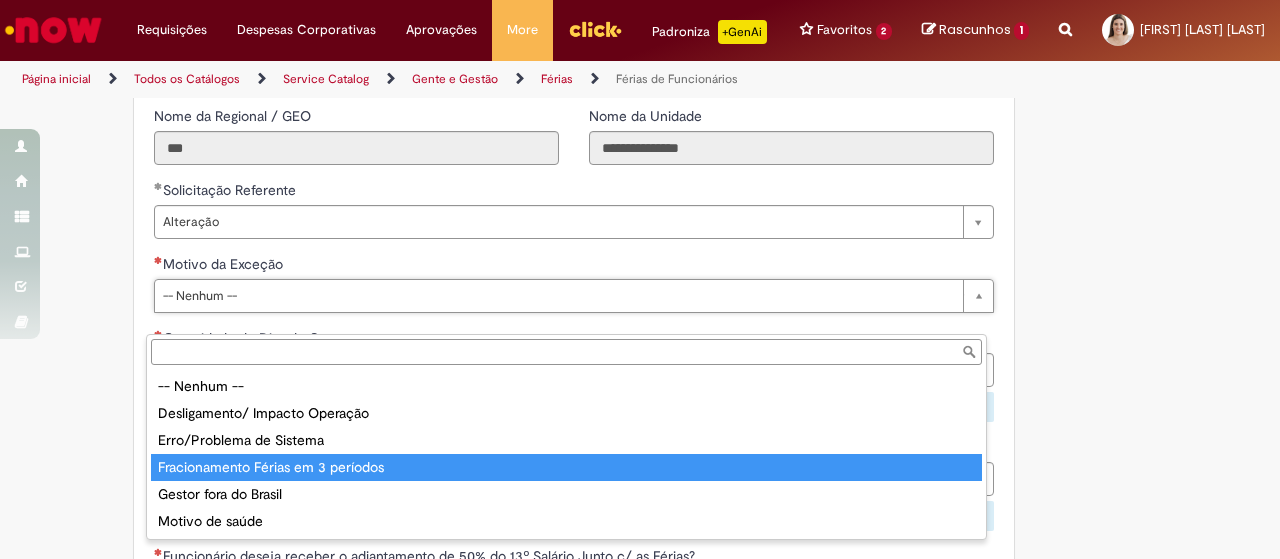 type on "**********" 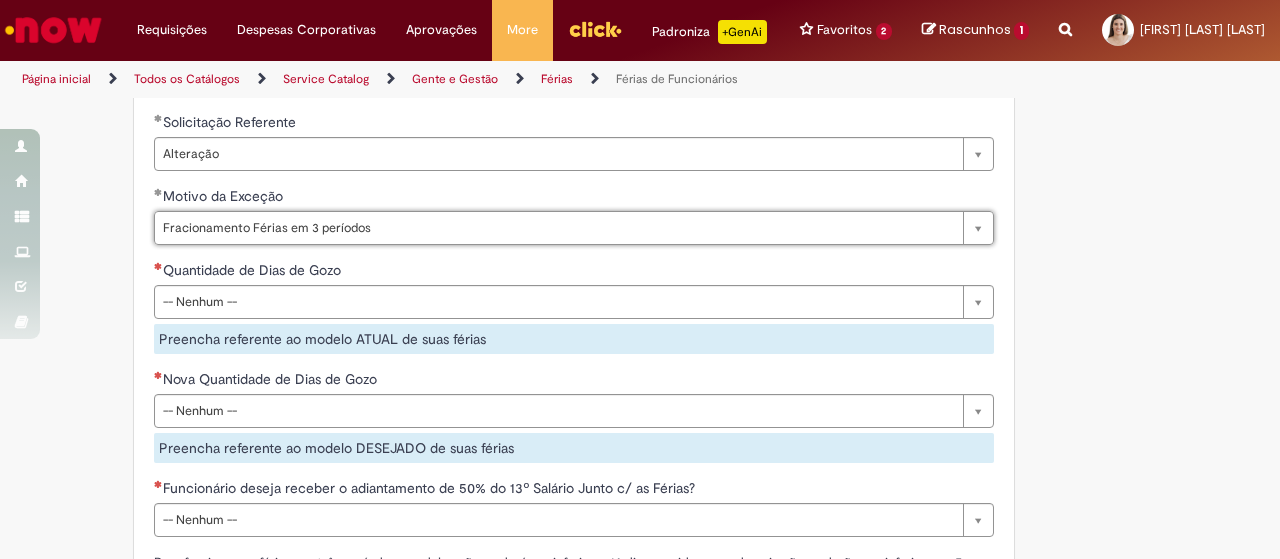 scroll, scrollTop: 1700, scrollLeft: 0, axis: vertical 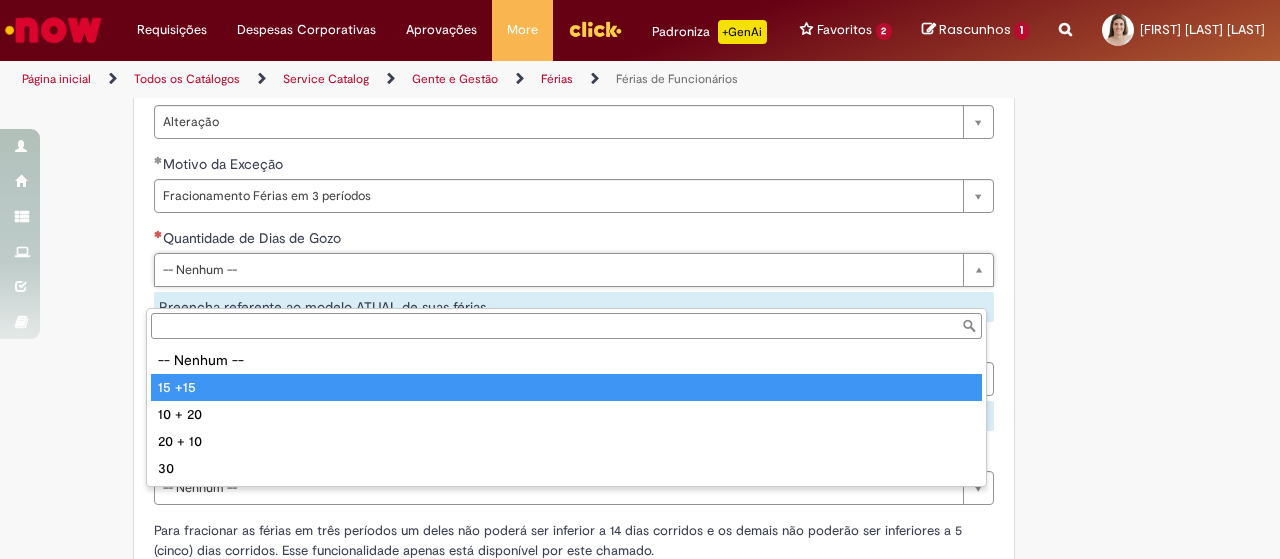 type on "******" 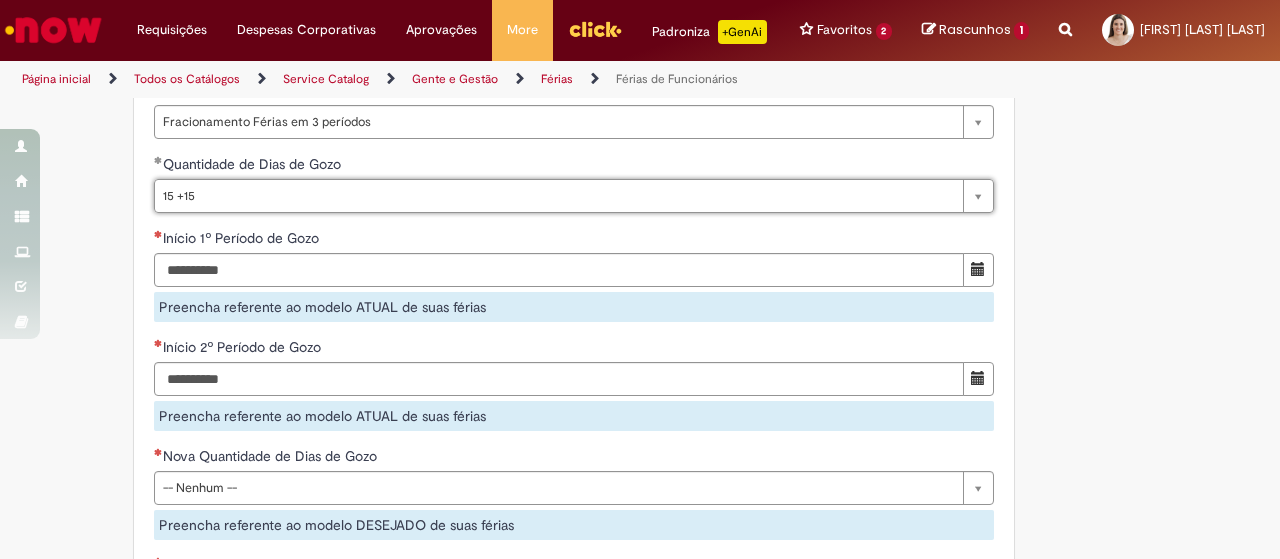 scroll, scrollTop: 1800, scrollLeft: 0, axis: vertical 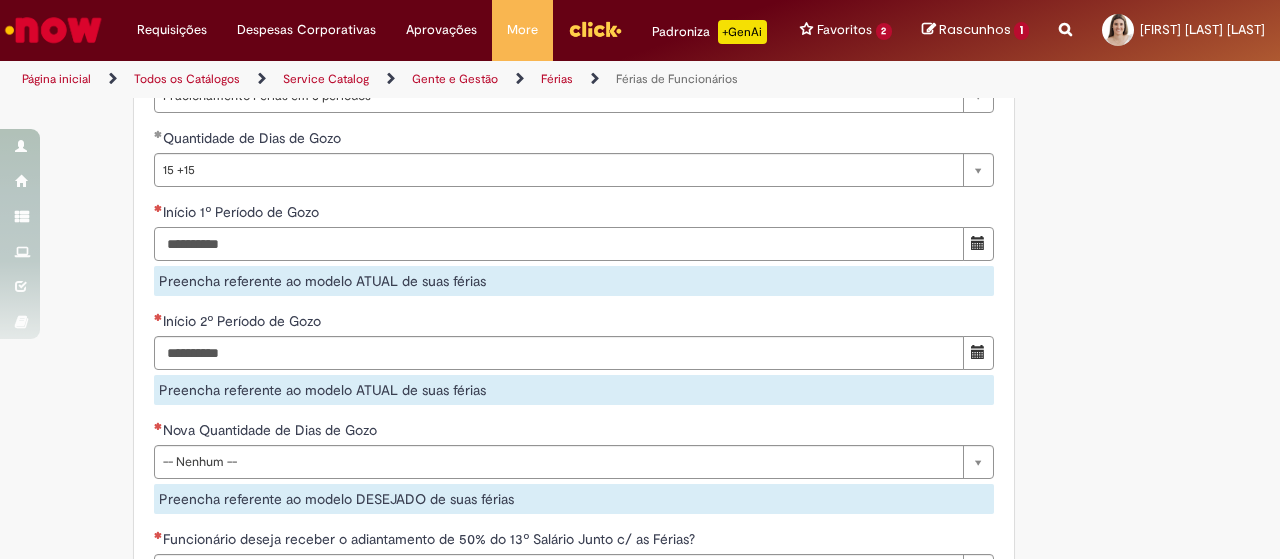 click on "Início 1º Período de Gozo" at bounding box center (559, 244) 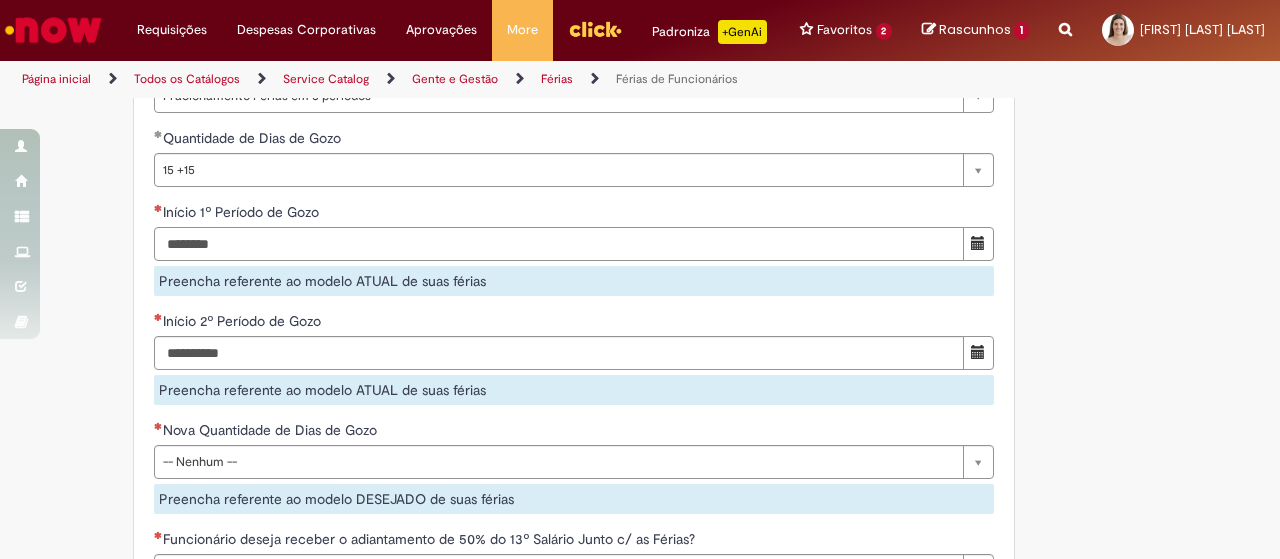 type on "********" 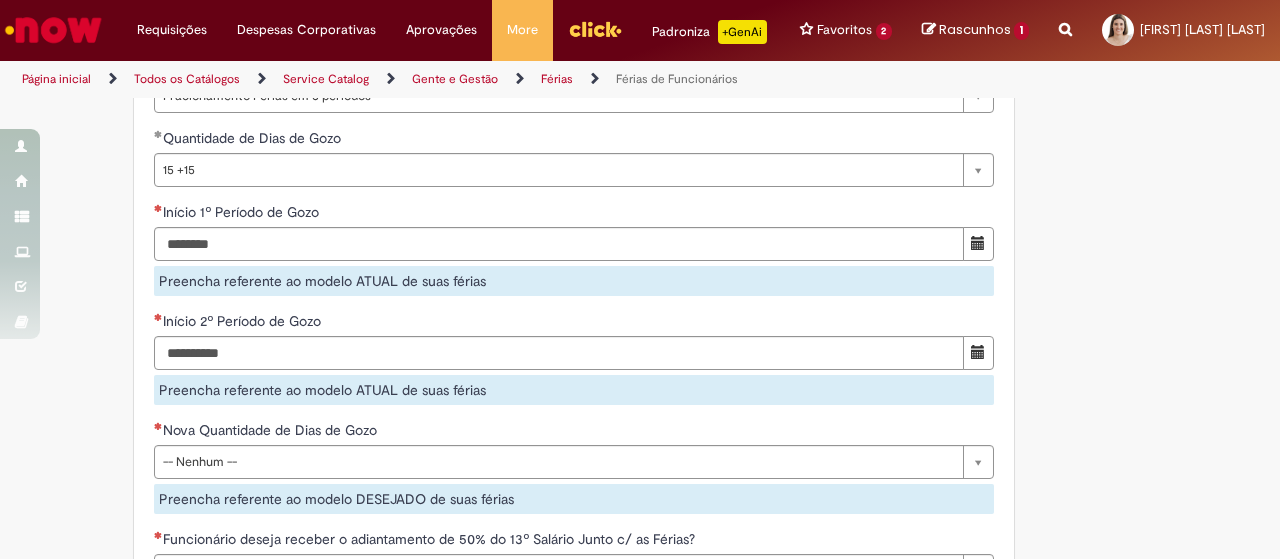 type 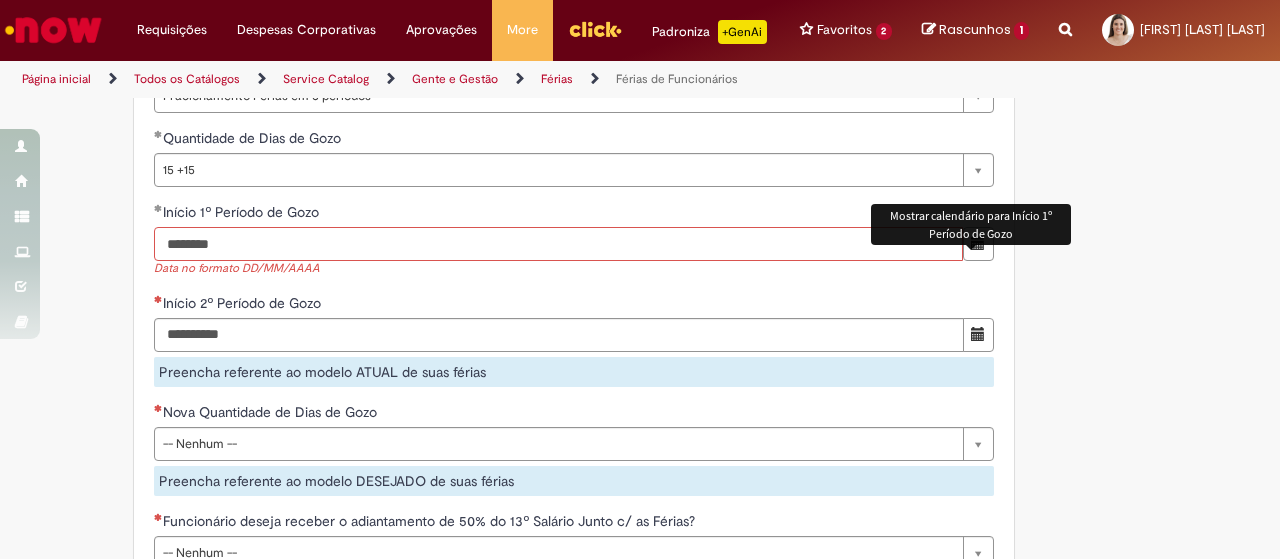 click on "********" at bounding box center (558, 244) 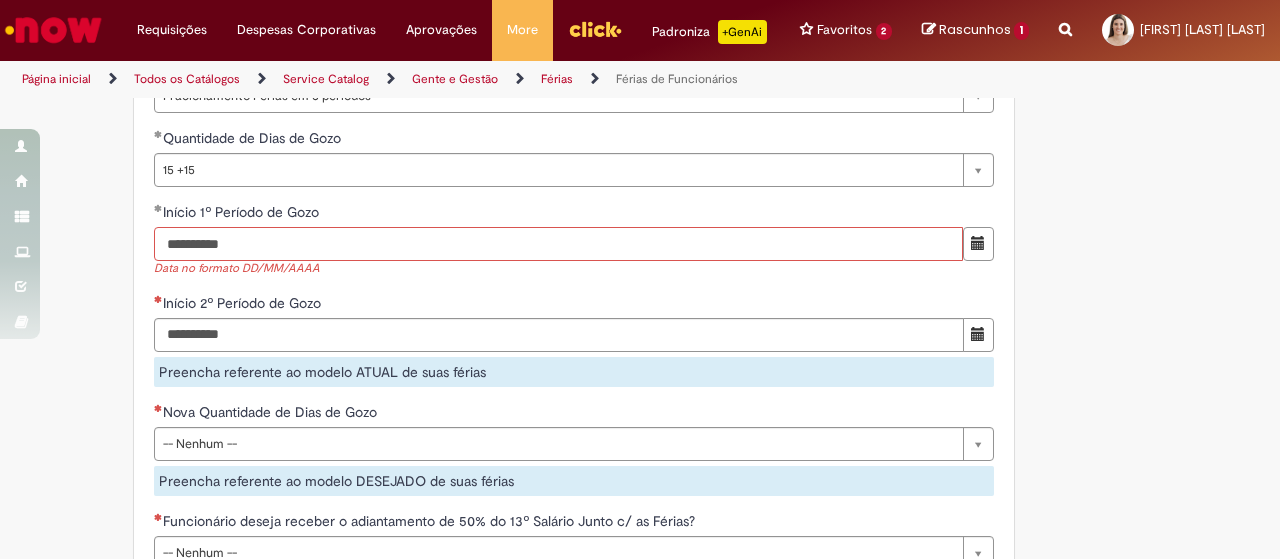 type on "**********" 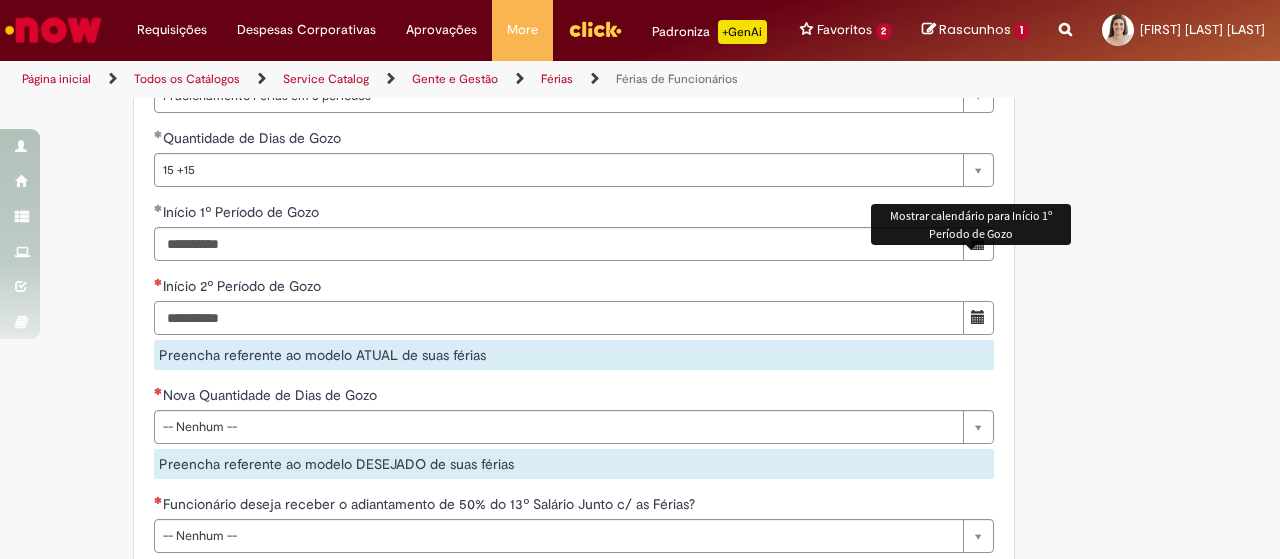 click on "Início 2º Período de Gozo" at bounding box center (559, 318) 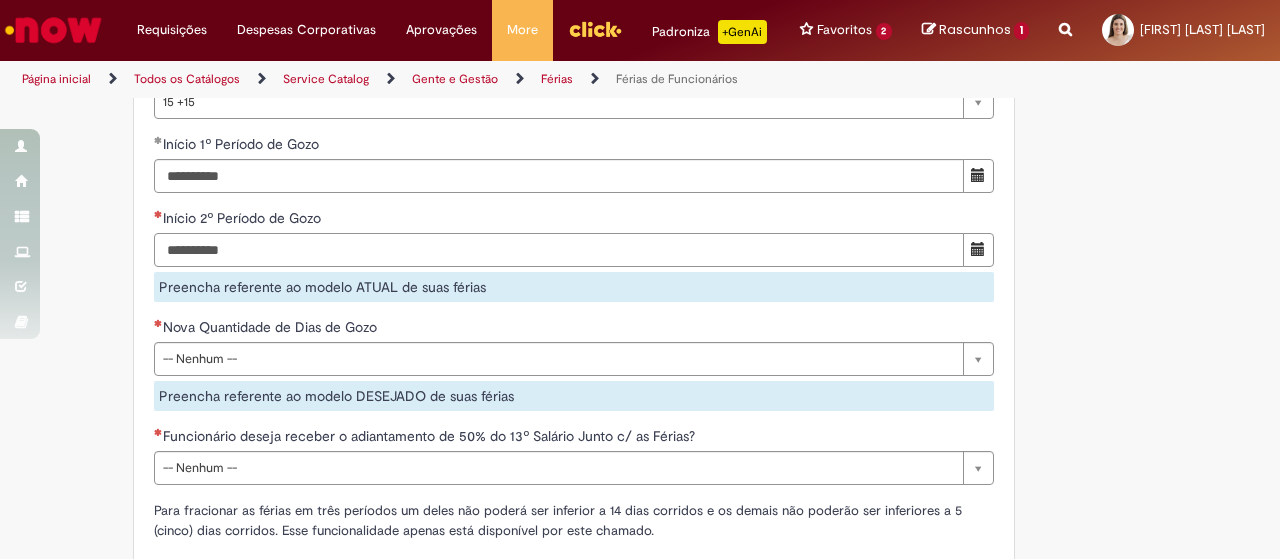 scroll, scrollTop: 1900, scrollLeft: 0, axis: vertical 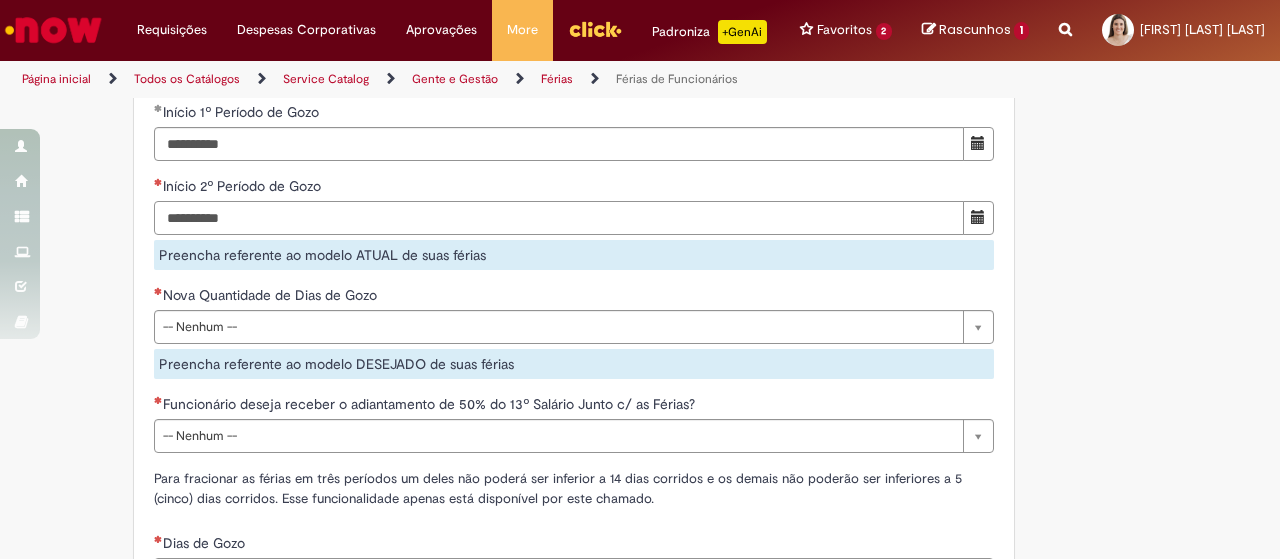 type on "**********" 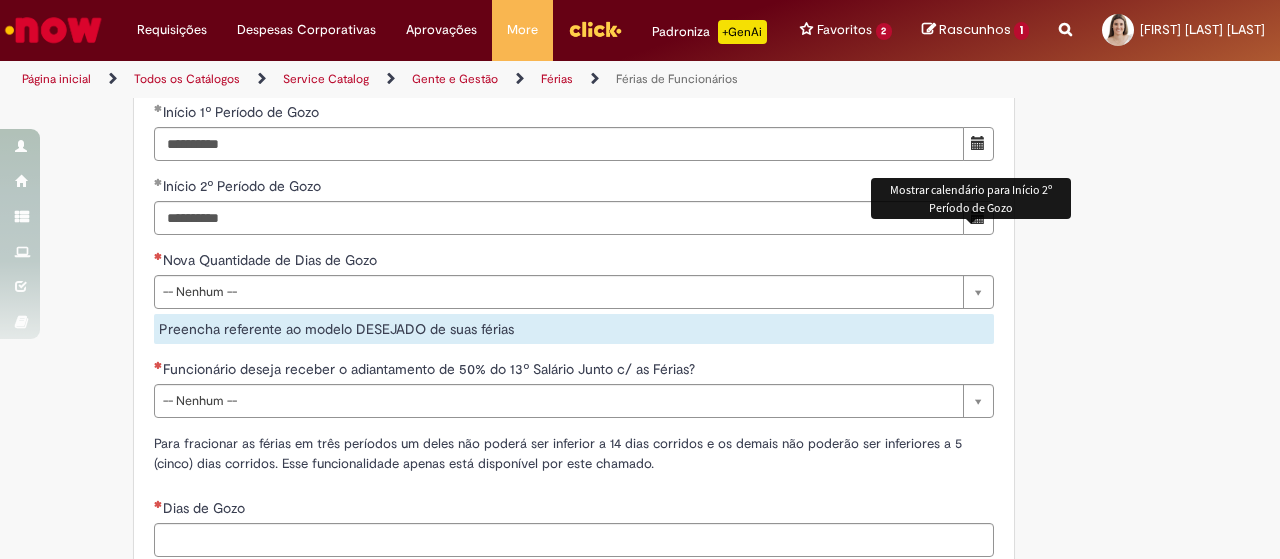 type 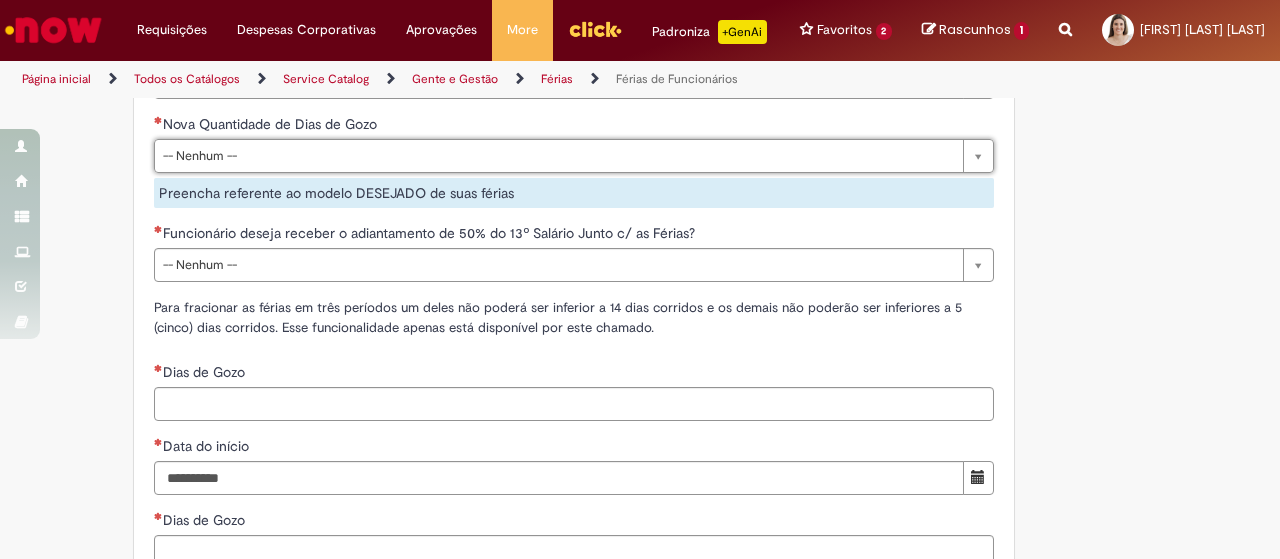 scroll, scrollTop: 2100, scrollLeft: 0, axis: vertical 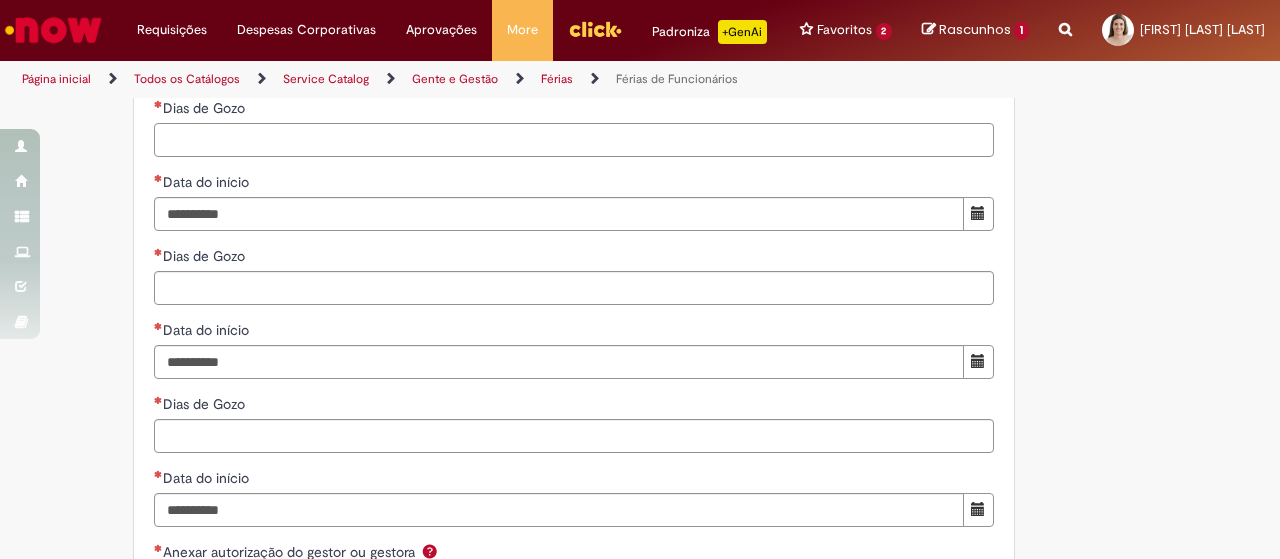 click on "Dias de Gozo" at bounding box center [574, 140] 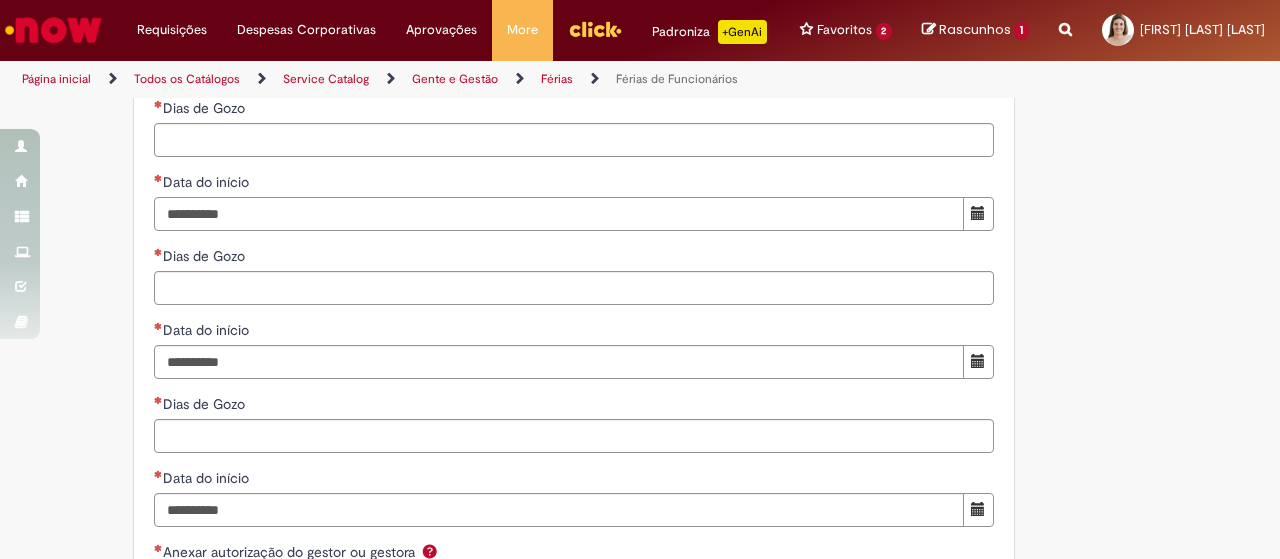 click on "Data do início" at bounding box center [559, 214] 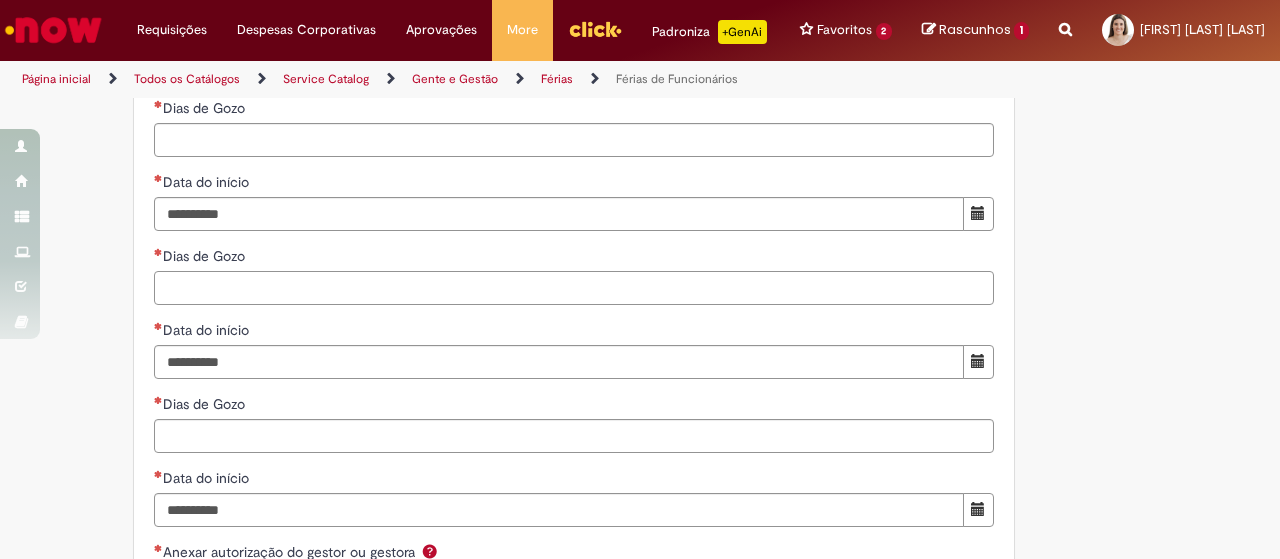 click on "Dias de Gozo" at bounding box center [574, 288] 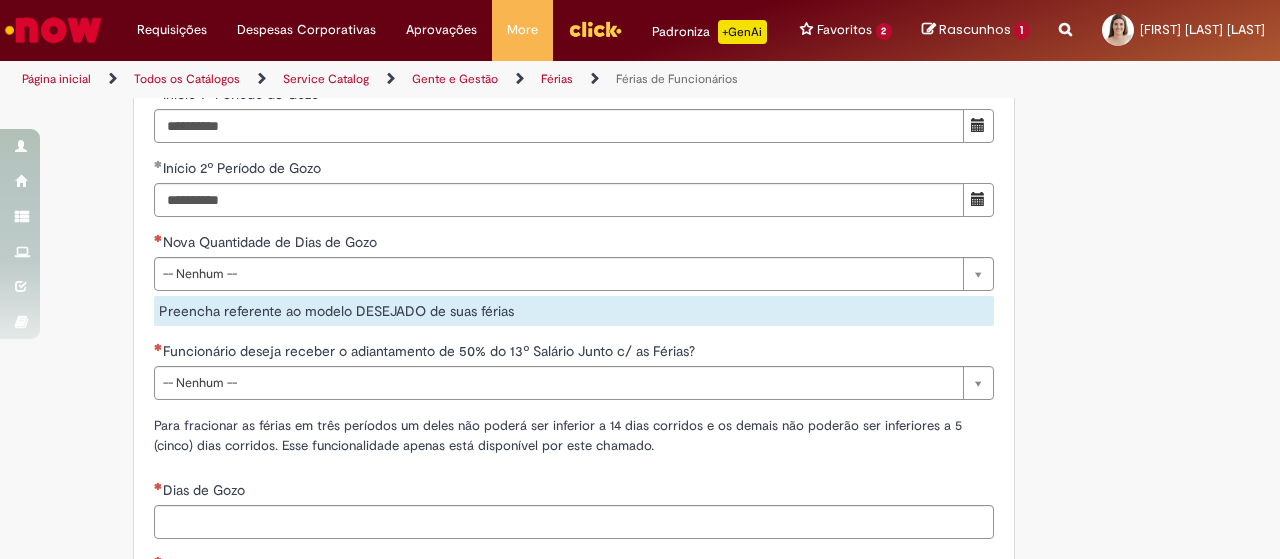 scroll, scrollTop: 1900, scrollLeft: 0, axis: vertical 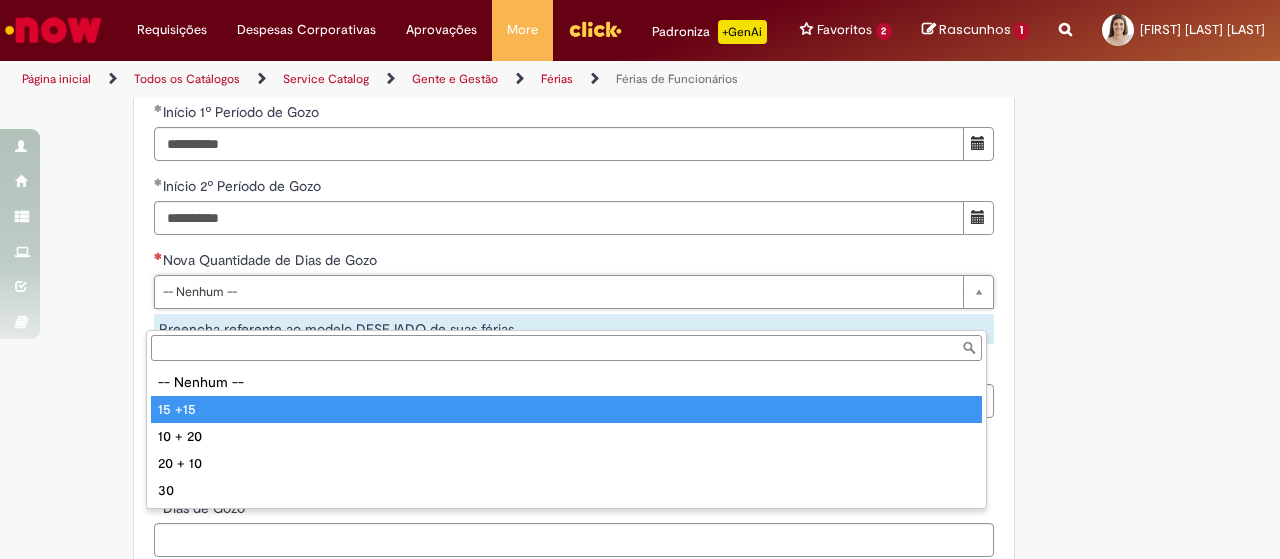 type on "******" 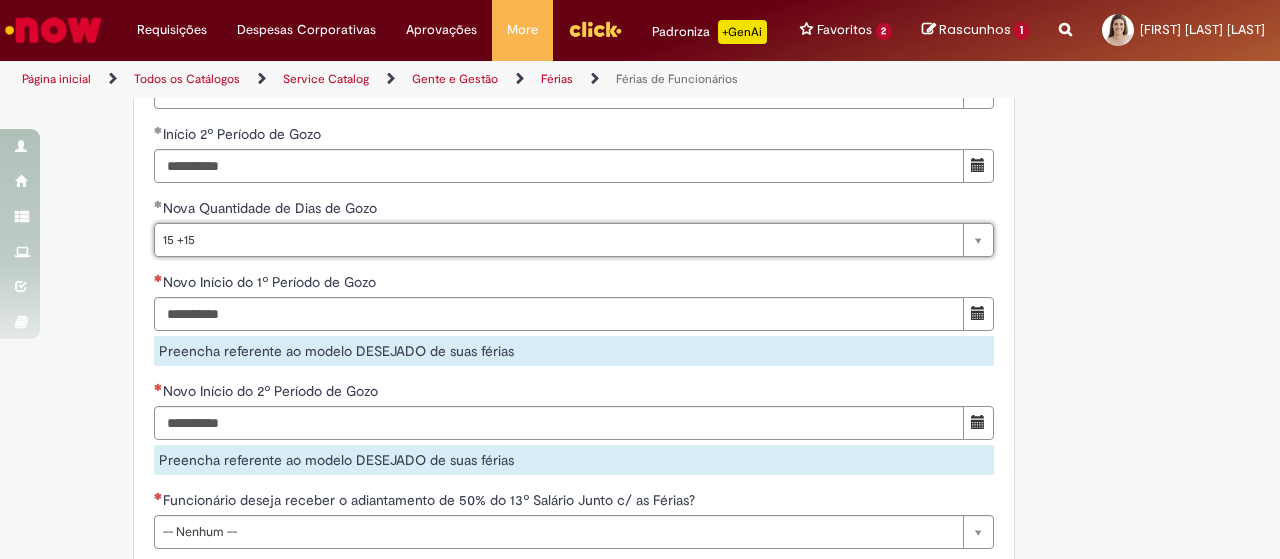 scroll, scrollTop: 2000, scrollLeft: 0, axis: vertical 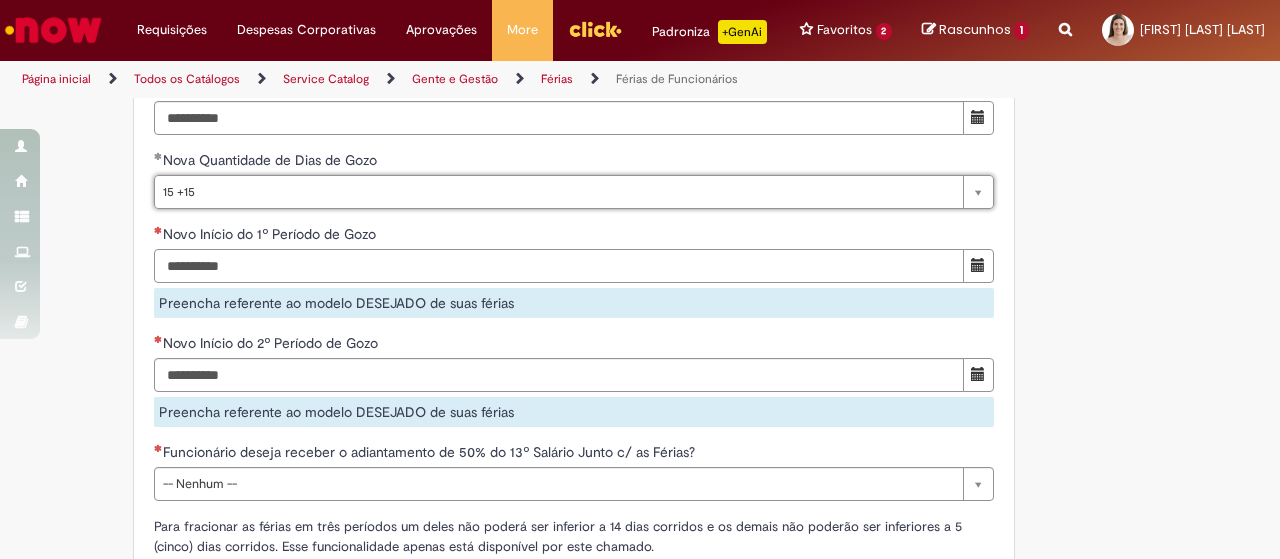 click on "Novo Início do 1º Período de Gozo" at bounding box center [559, 266] 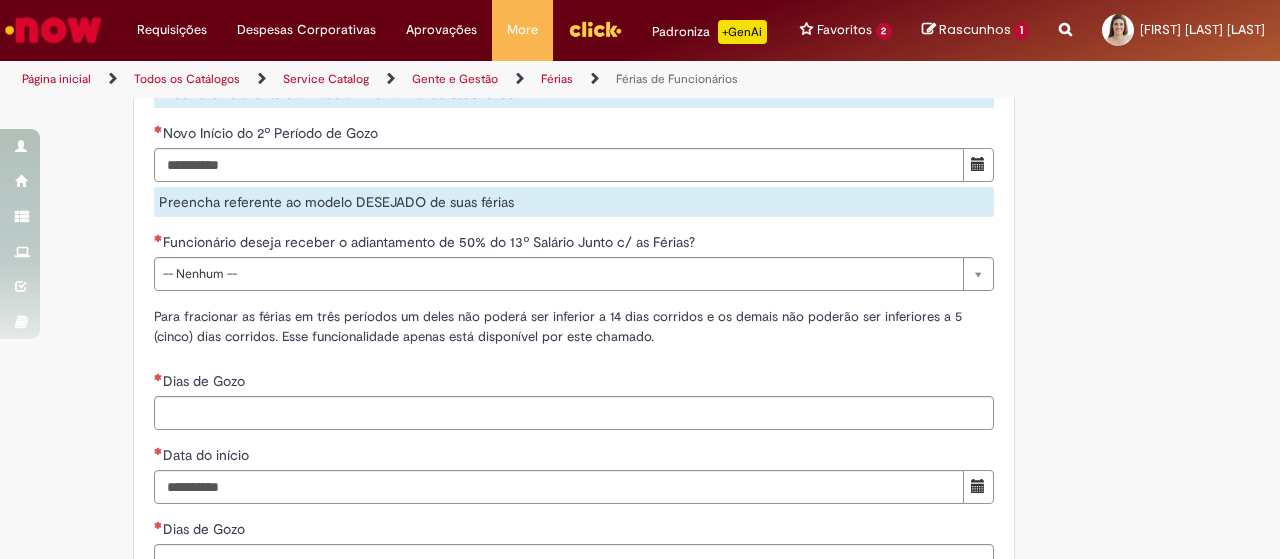 scroll, scrollTop: 2200, scrollLeft: 0, axis: vertical 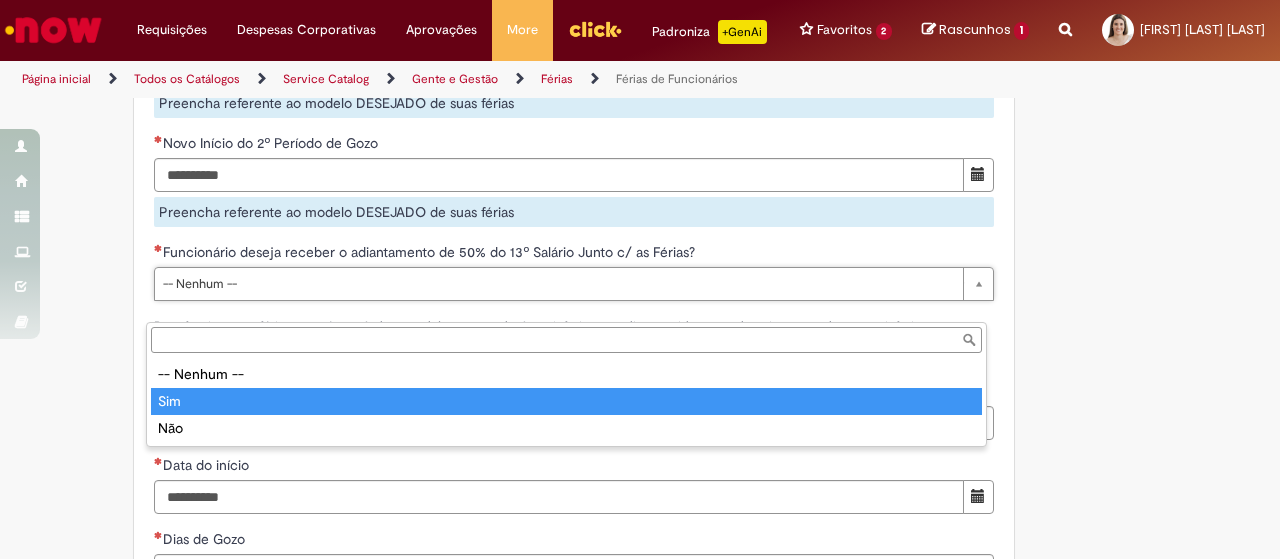 type on "***" 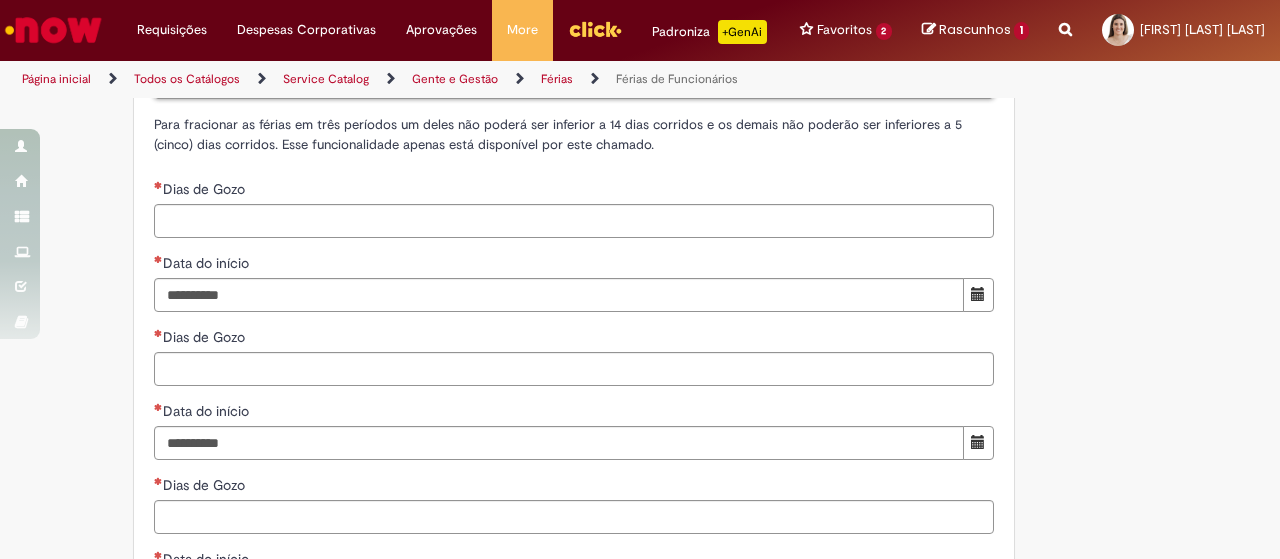 scroll, scrollTop: 2374, scrollLeft: 0, axis: vertical 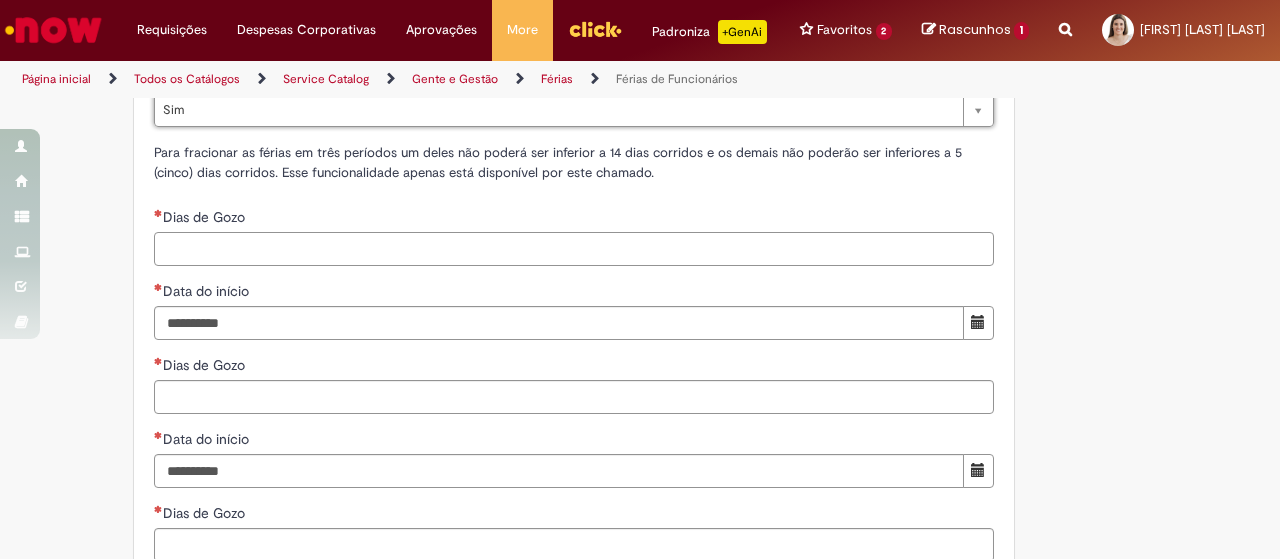 click on "Dias de Gozo" at bounding box center [574, 249] 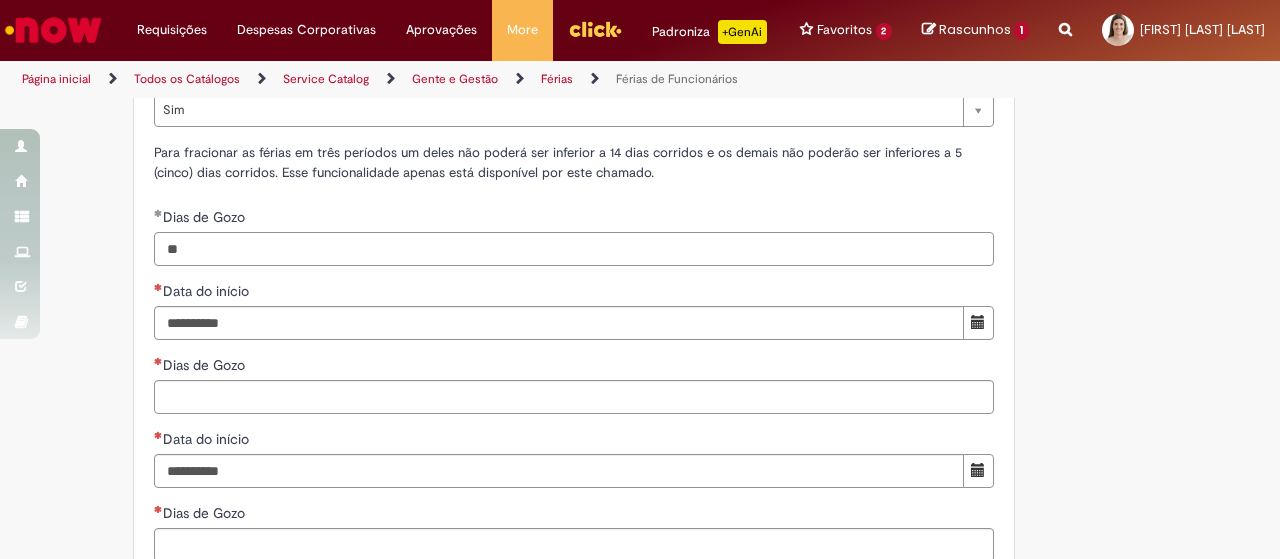 type on "**" 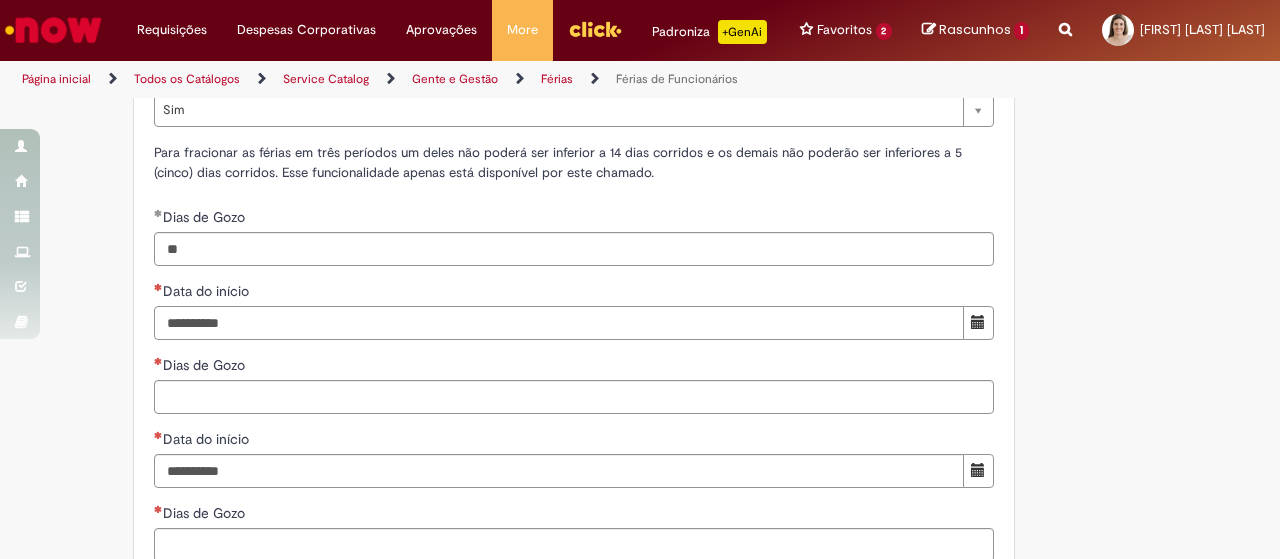 click on "Data do início" at bounding box center [559, 323] 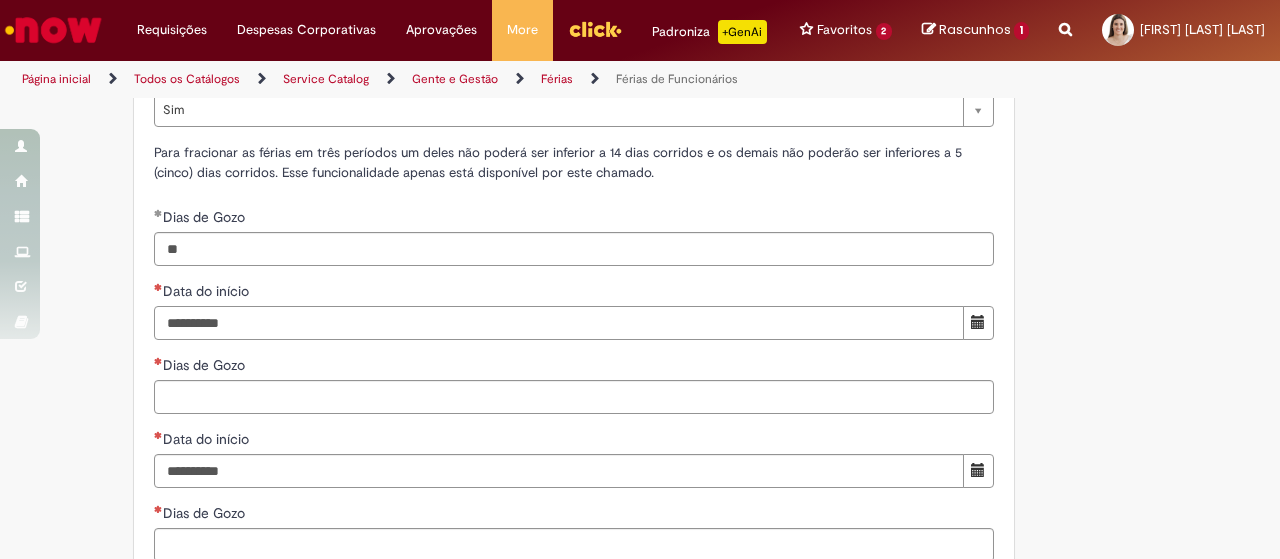 type on "**********" 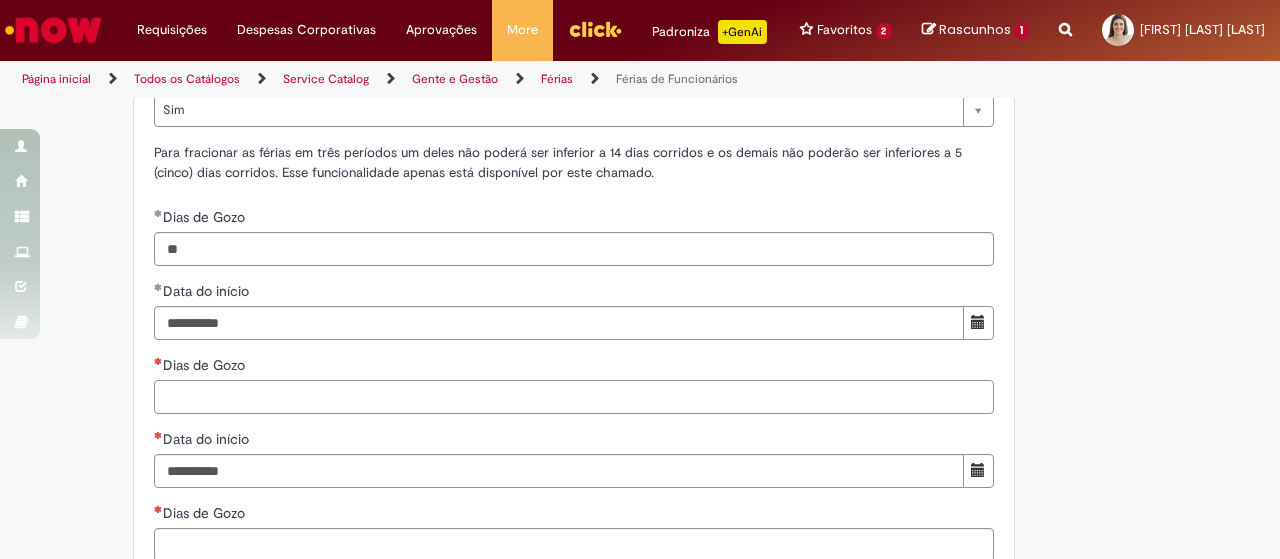 click on "Dias de Gozo" at bounding box center (574, 397) 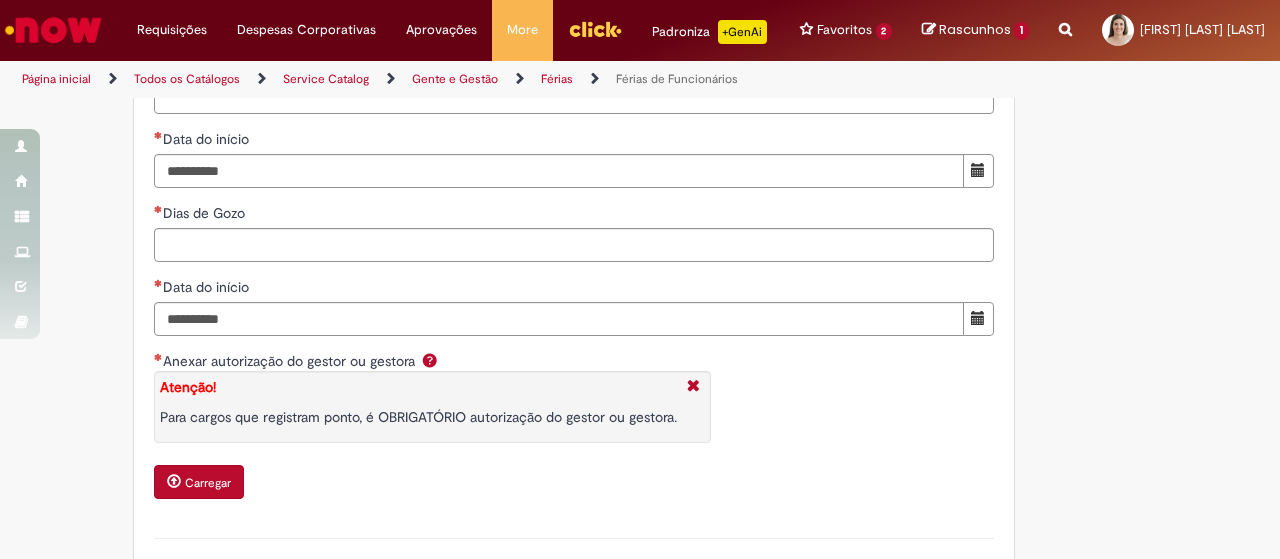 scroll, scrollTop: 2474, scrollLeft: 0, axis: vertical 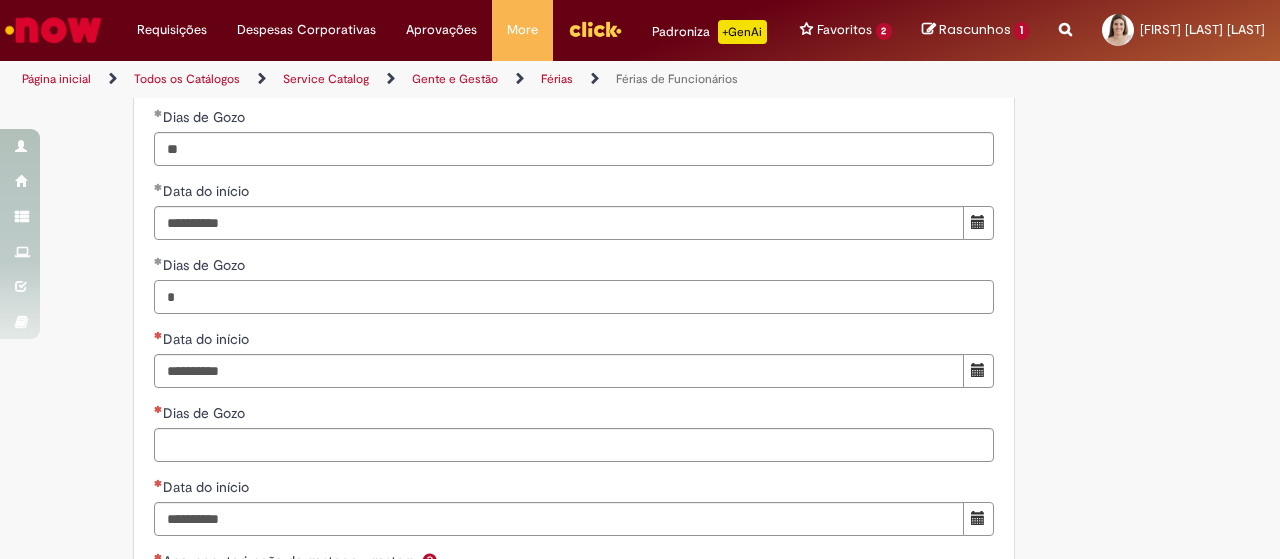 type on "*" 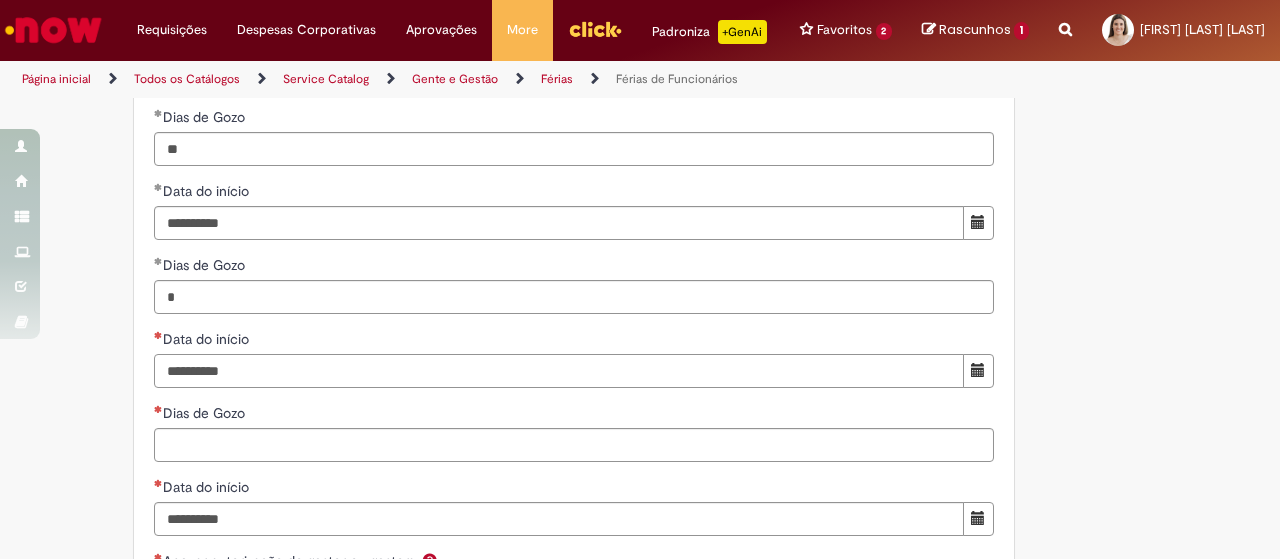 click on "Data do início" at bounding box center (559, 371) 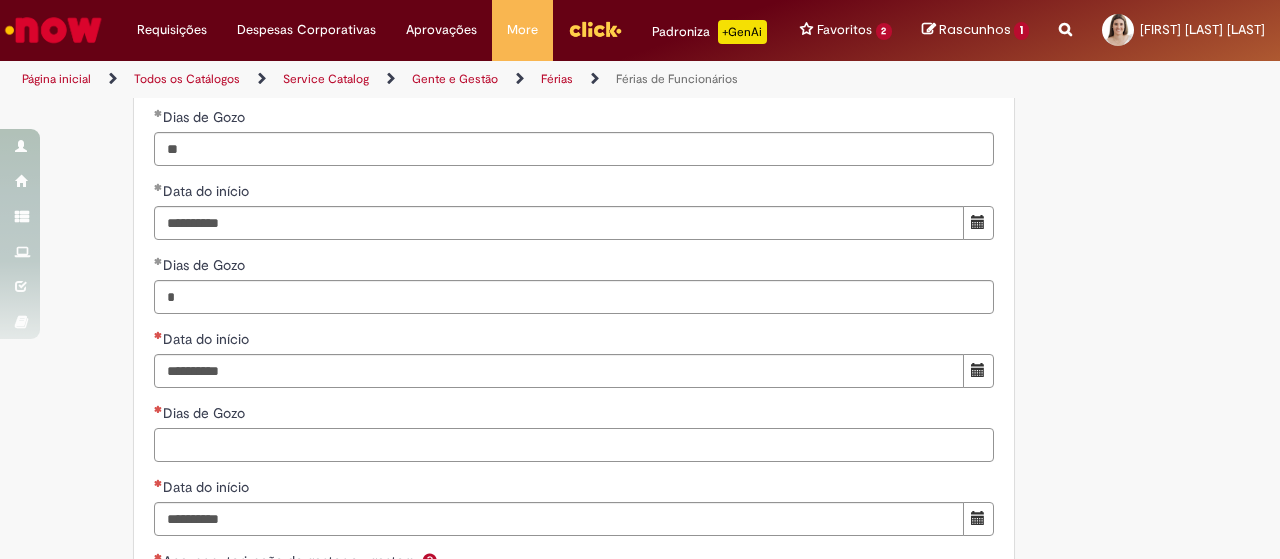 click on "Dias de Gozo" at bounding box center (574, 445) 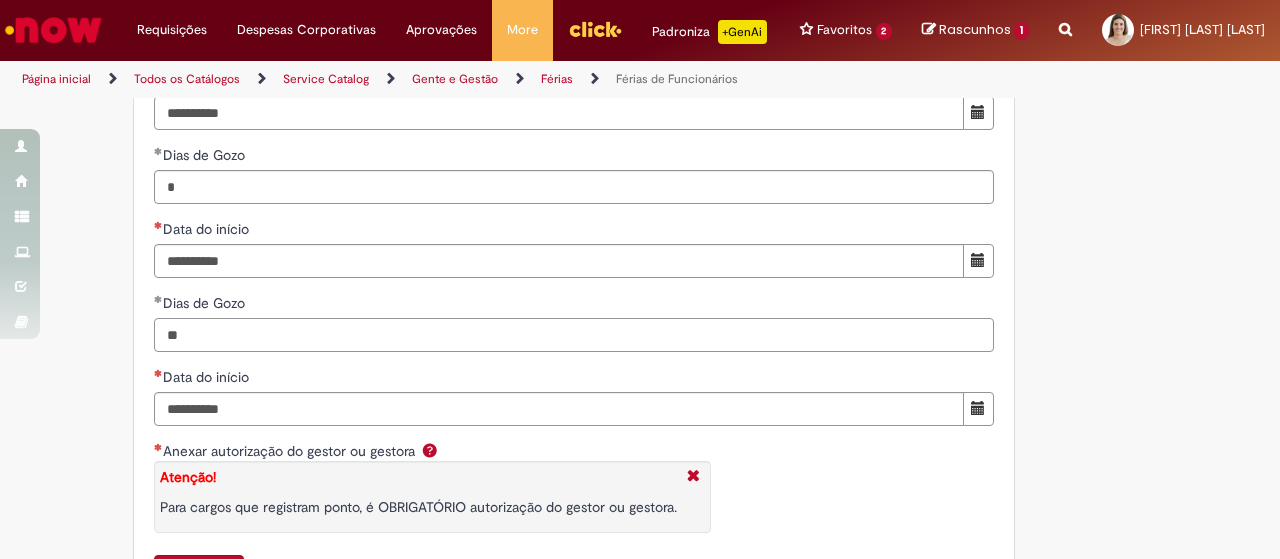 scroll, scrollTop: 2674, scrollLeft: 0, axis: vertical 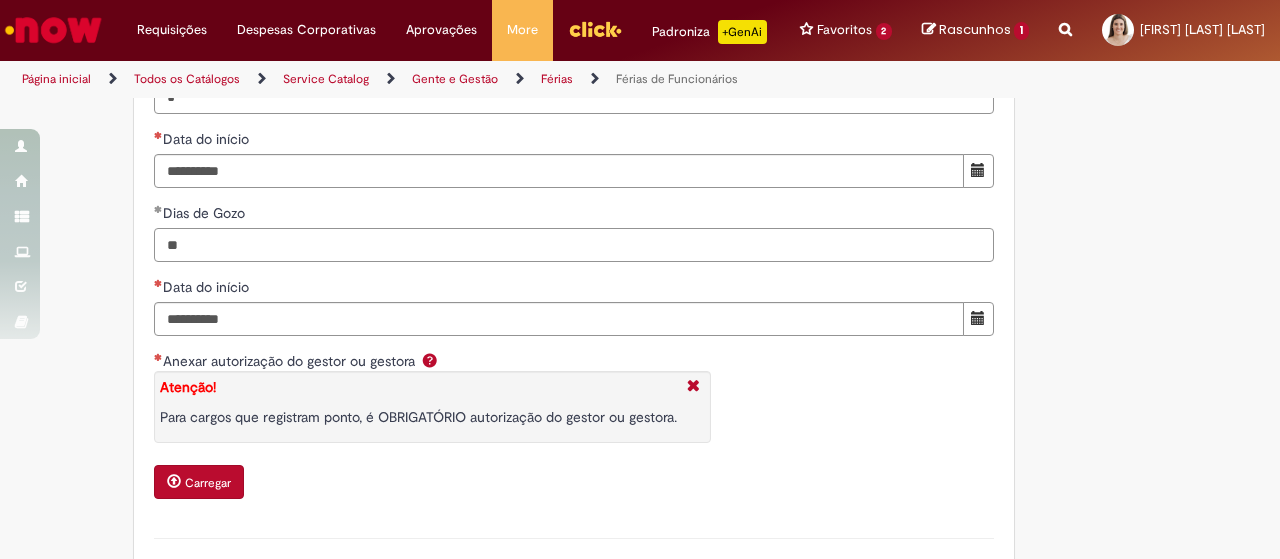 type on "**" 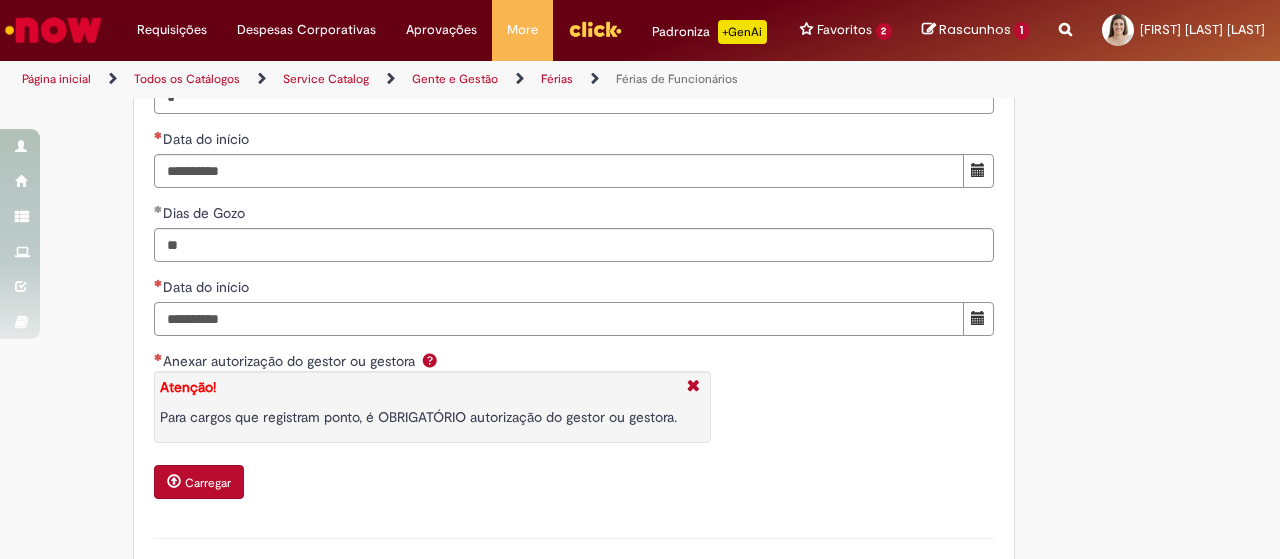 click on "Data do início" at bounding box center [559, 319] 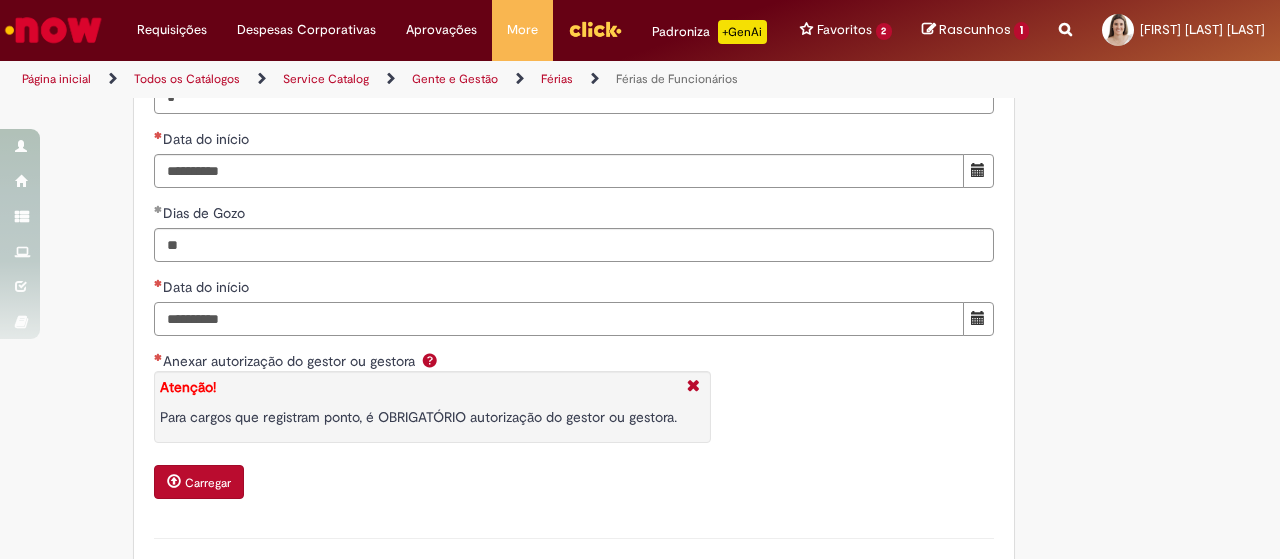 type on "**********" 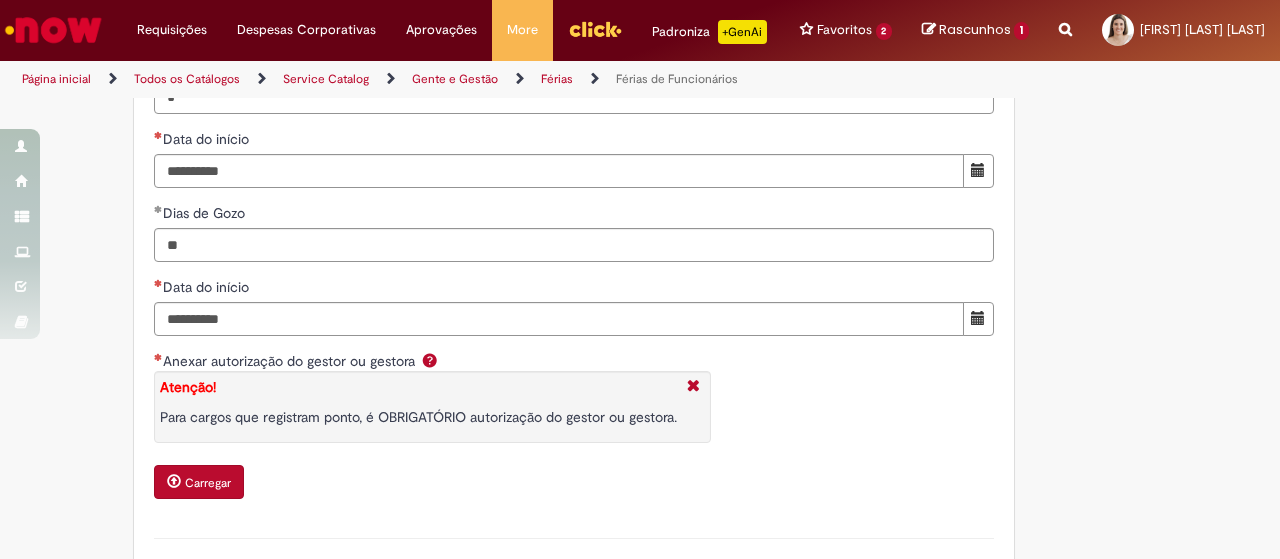 type 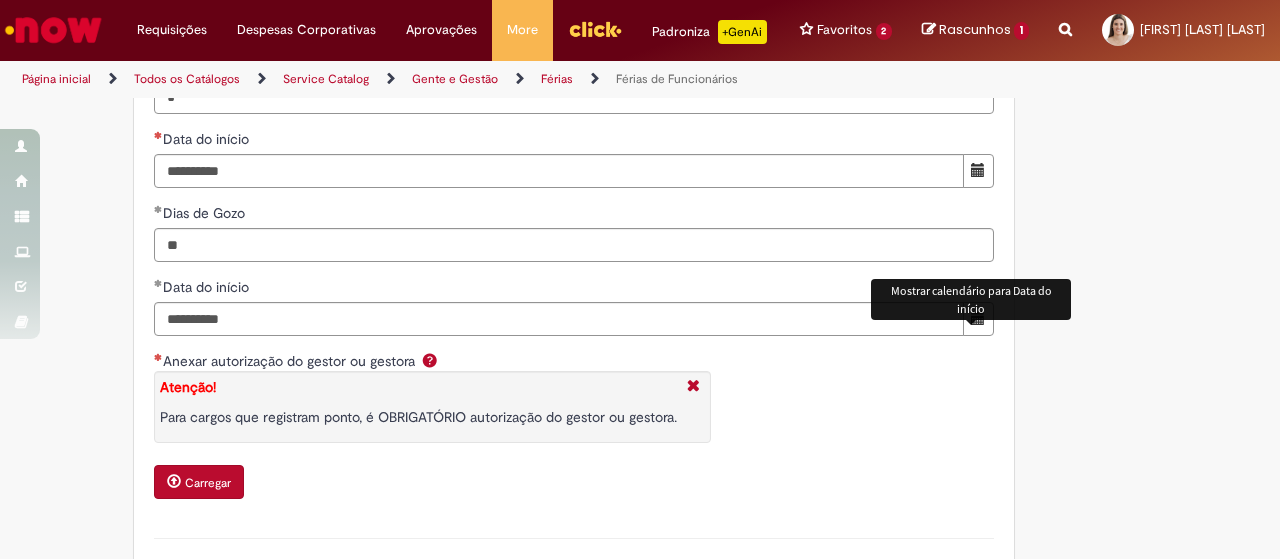 click on "*" at bounding box center [574, 97] 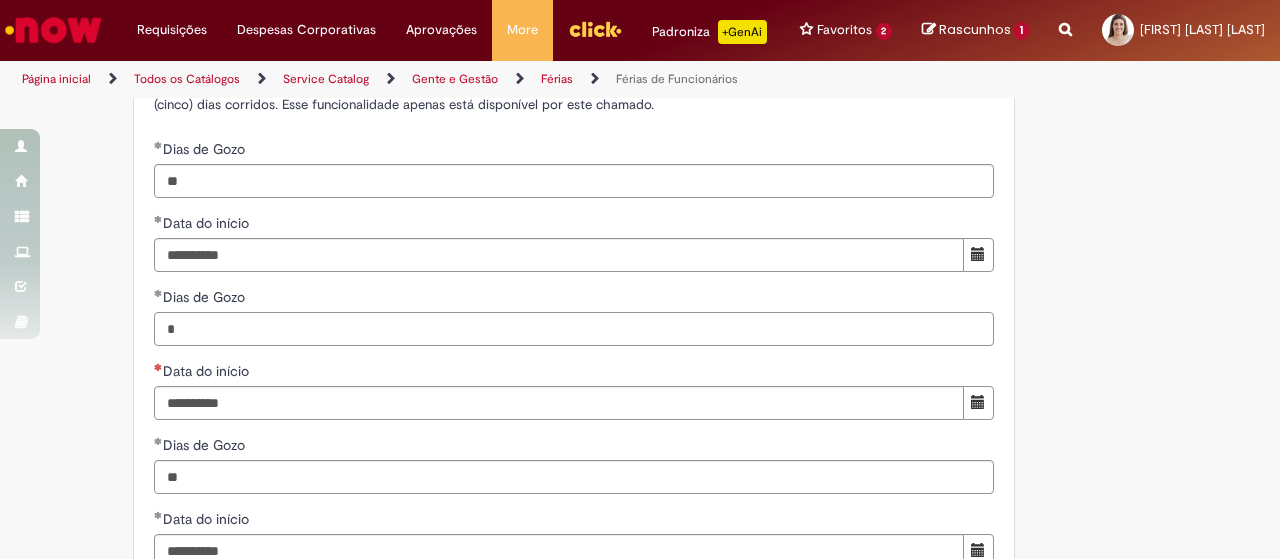 scroll, scrollTop: 2574, scrollLeft: 0, axis: vertical 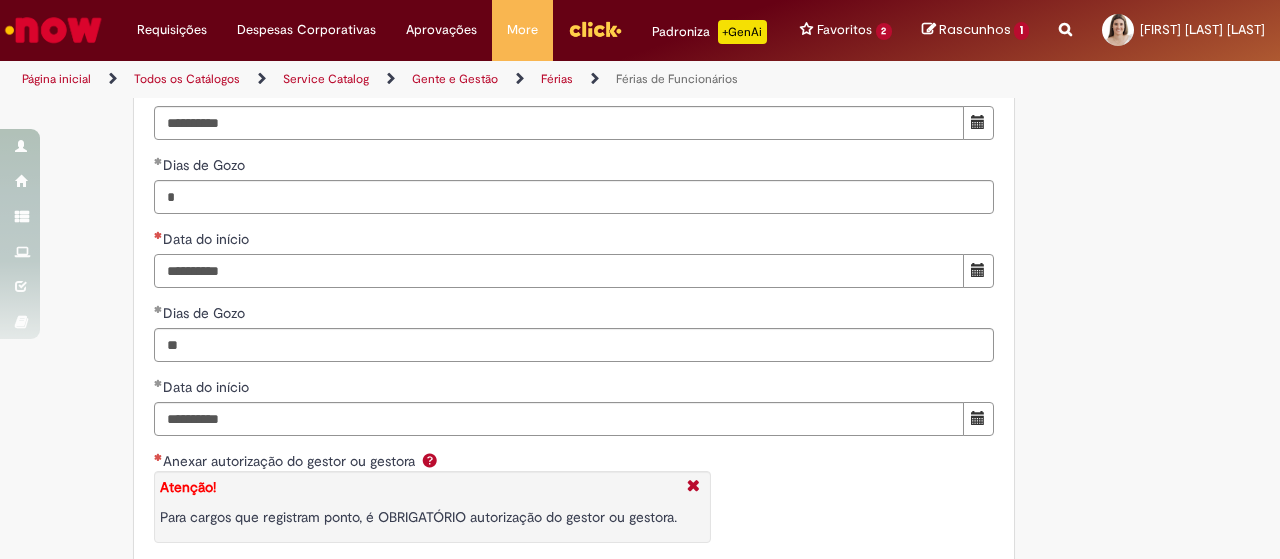 click on "Data do início" at bounding box center (559, 271) 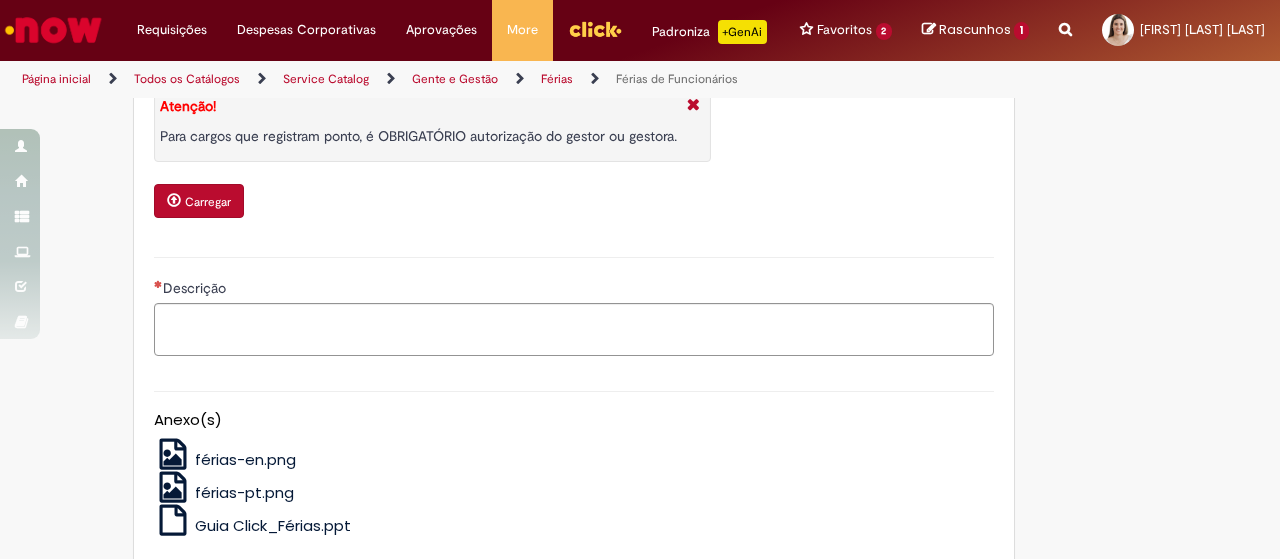 scroll, scrollTop: 2974, scrollLeft: 0, axis: vertical 